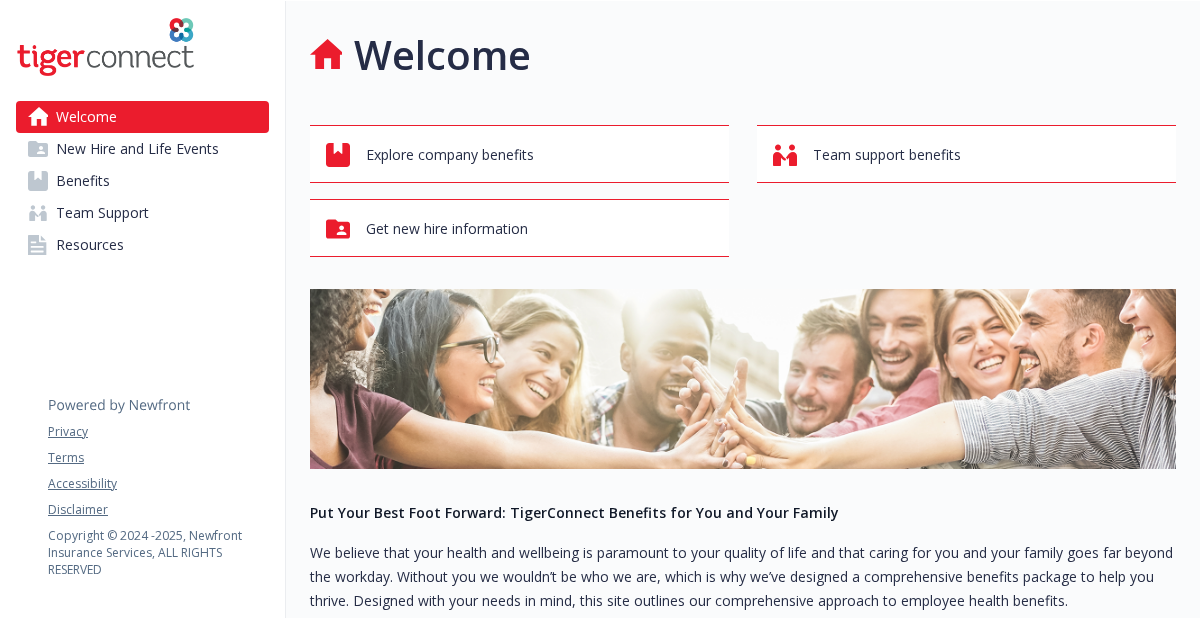 scroll, scrollTop: 0, scrollLeft: 0, axis: both 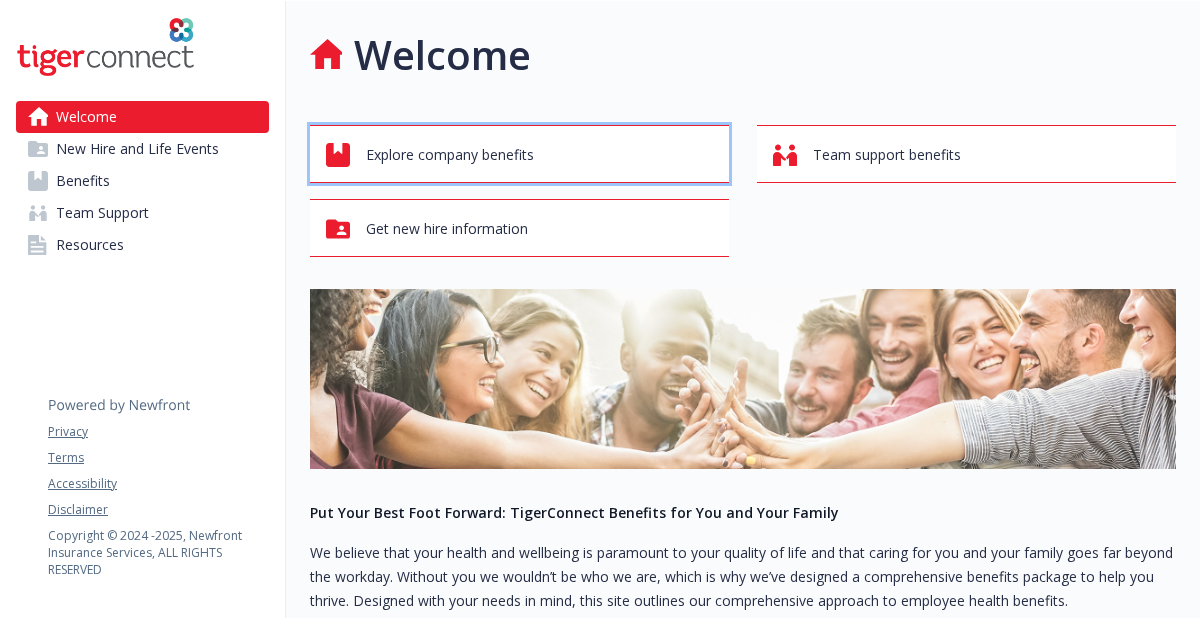 click on "Explore company benefits" at bounding box center [450, 155] 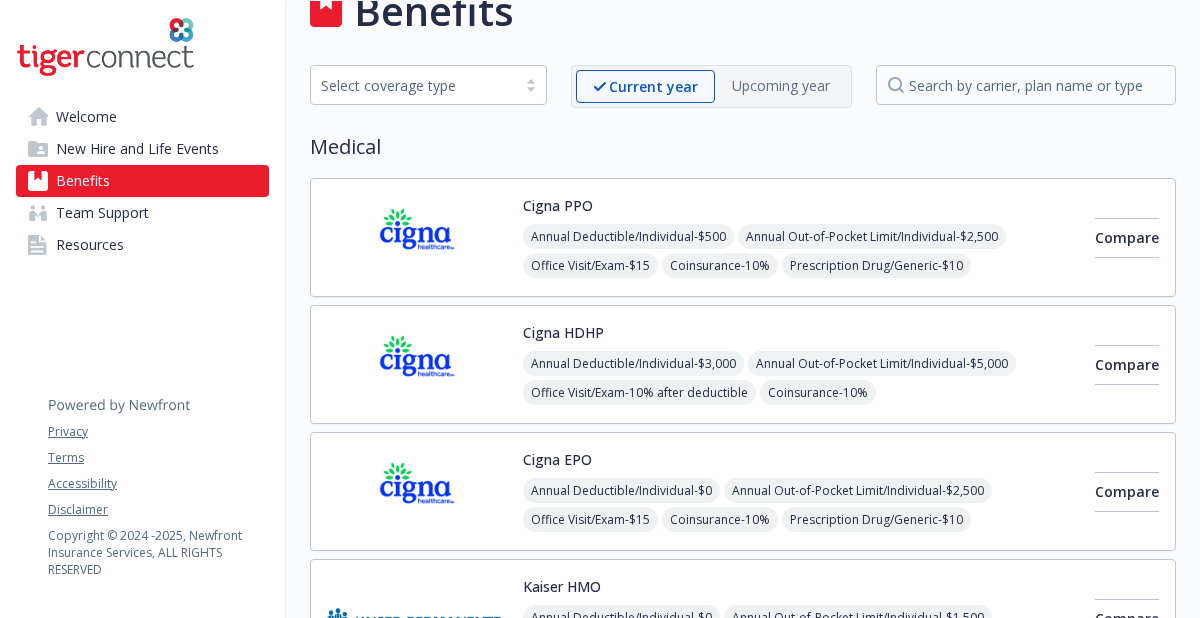 scroll, scrollTop: 0, scrollLeft: 0, axis: both 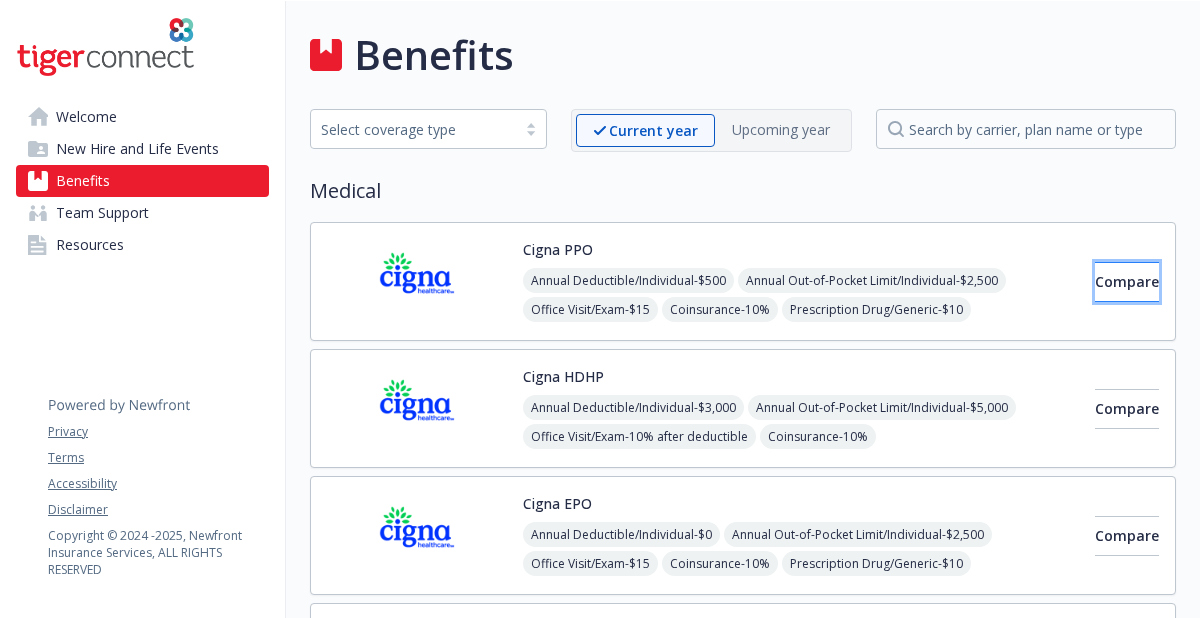 click on "Compare" at bounding box center (1127, 281) 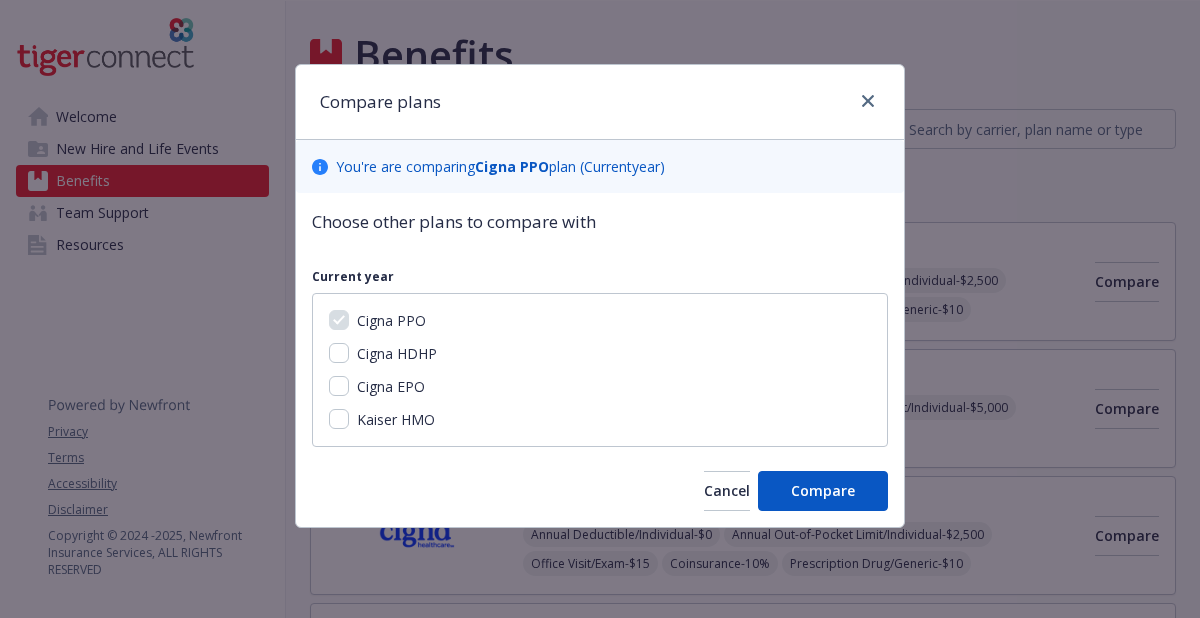 click on "Cigna EPO" at bounding box center (391, 386) 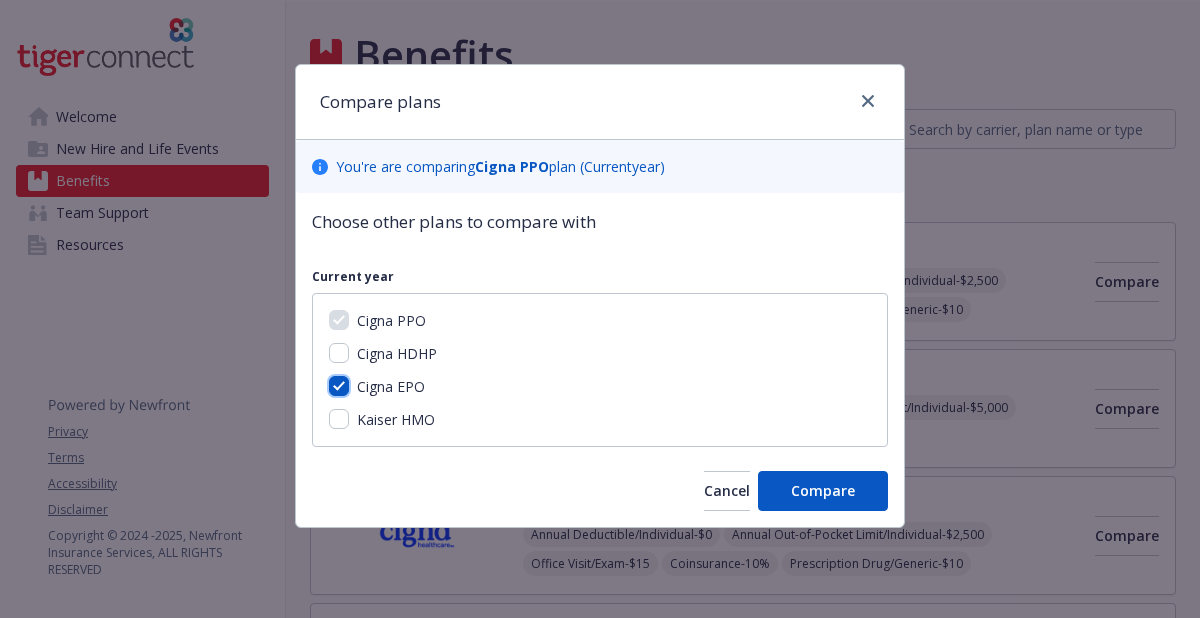 checkbox on "true" 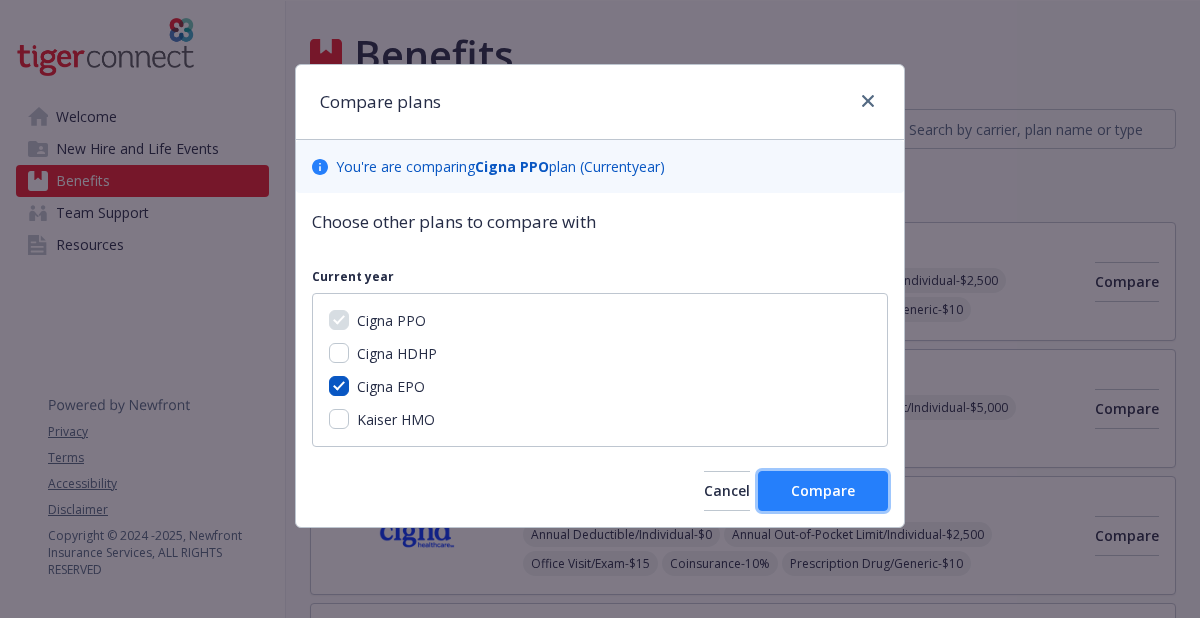 click on "Compare" at bounding box center (823, 491) 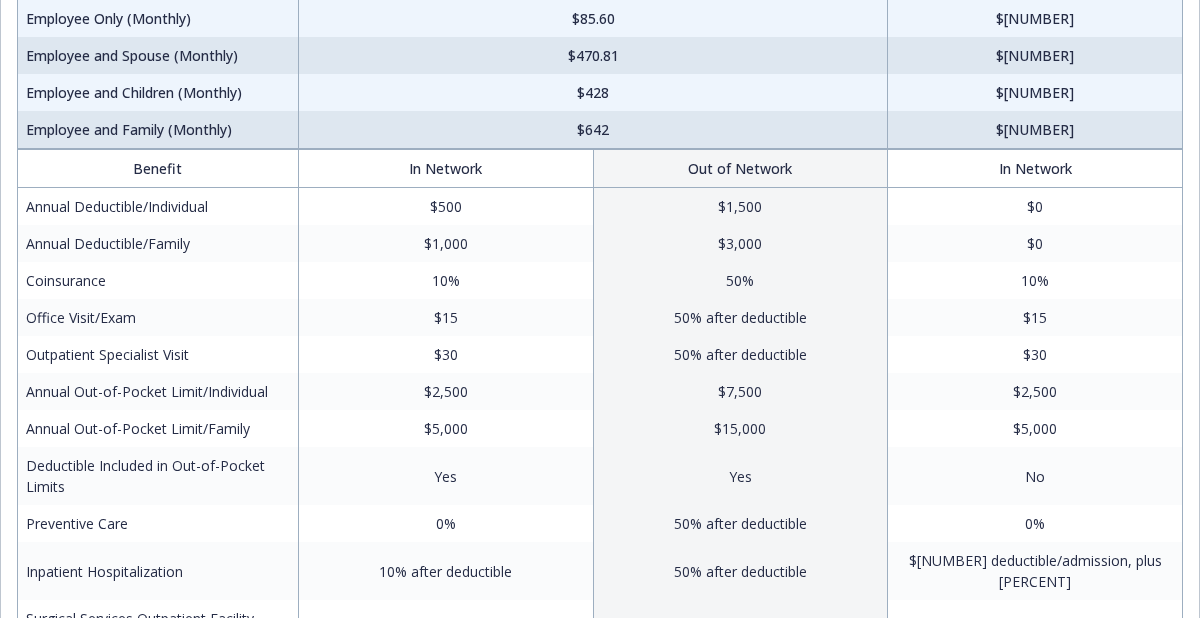scroll, scrollTop: 215, scrollLeft: 0, axis: vertical 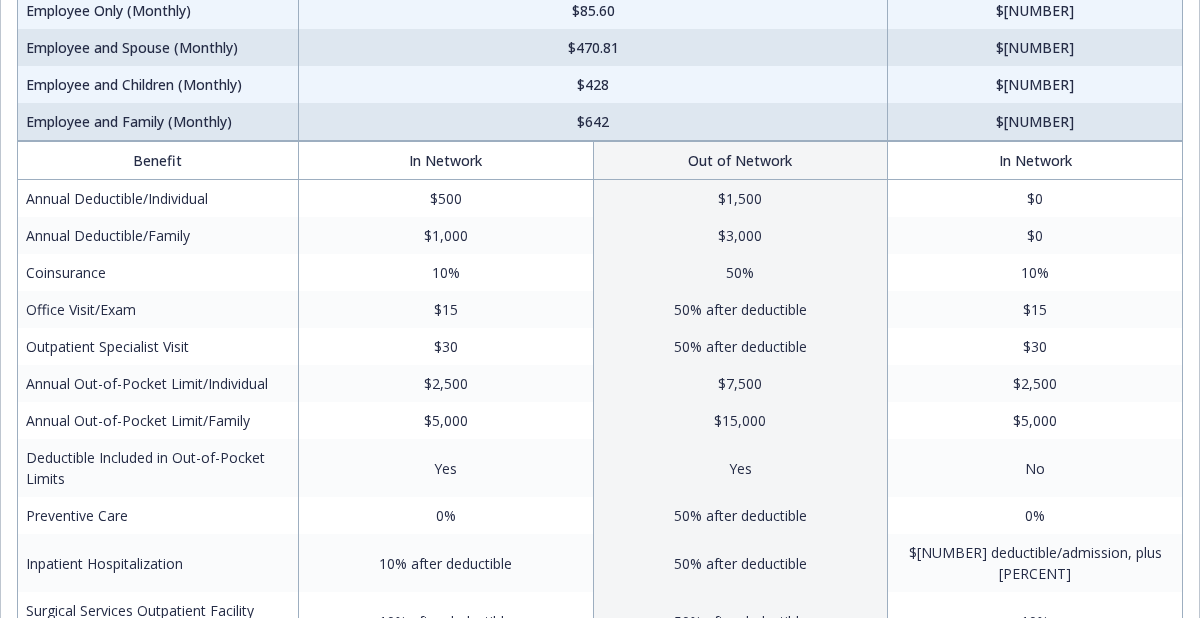 click on "$500" at bounding box center (445, 199) 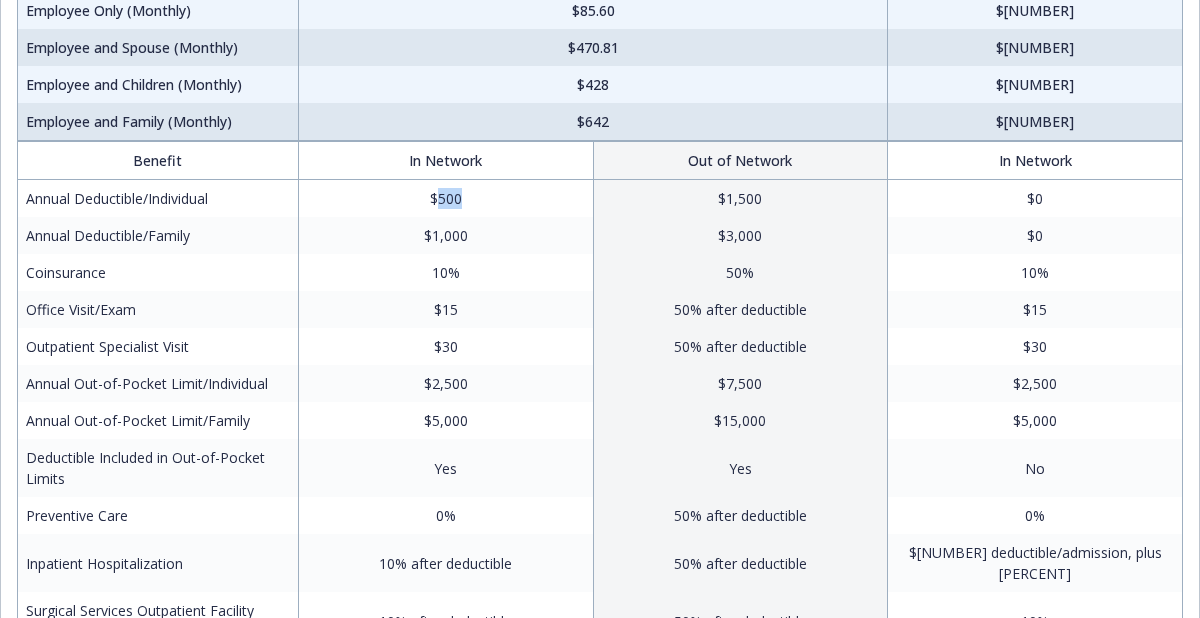 click on "$500" at bounding box center (445, 199) 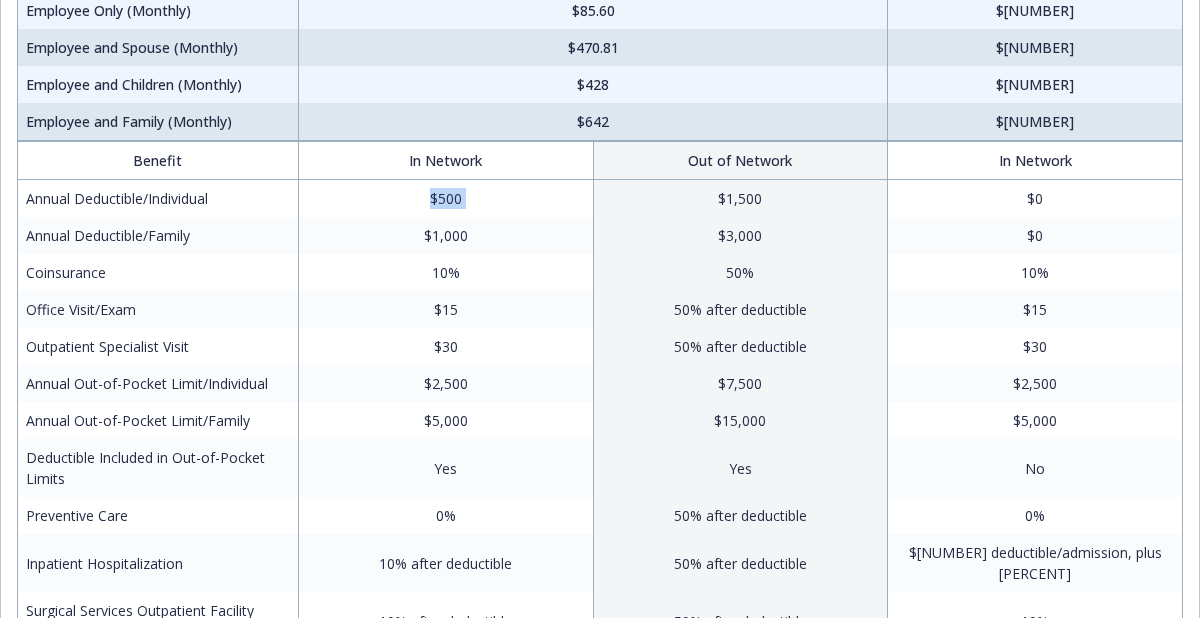 click on "$1,000" at bounding box center [445, 235] 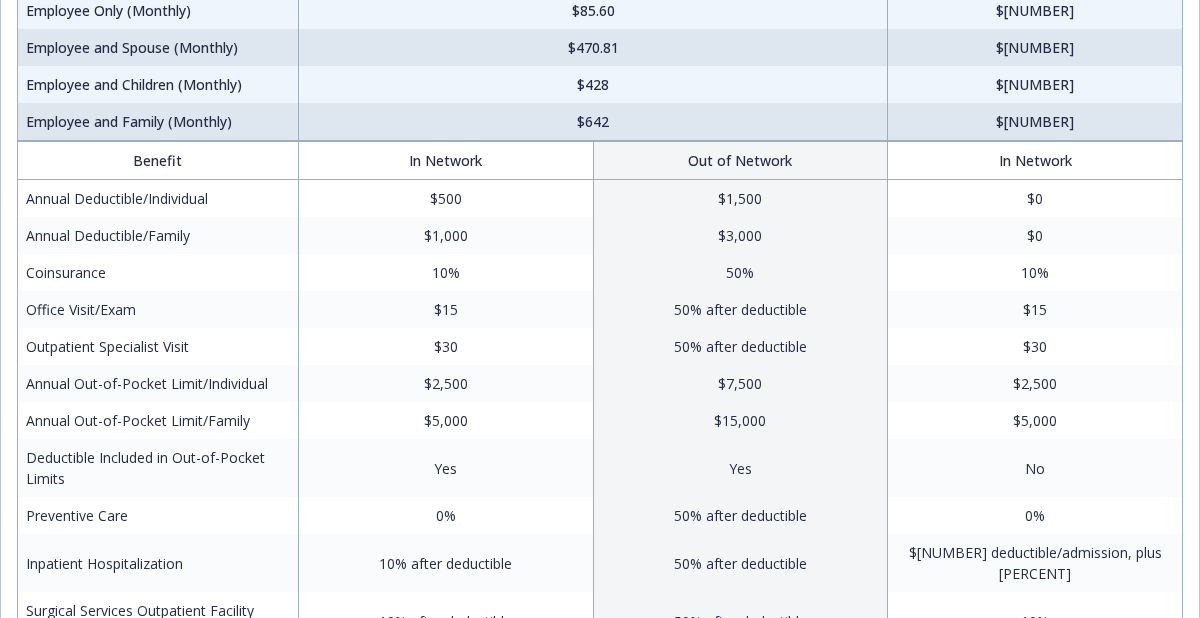 click on "$1,000" at bounding box center (445, 235) 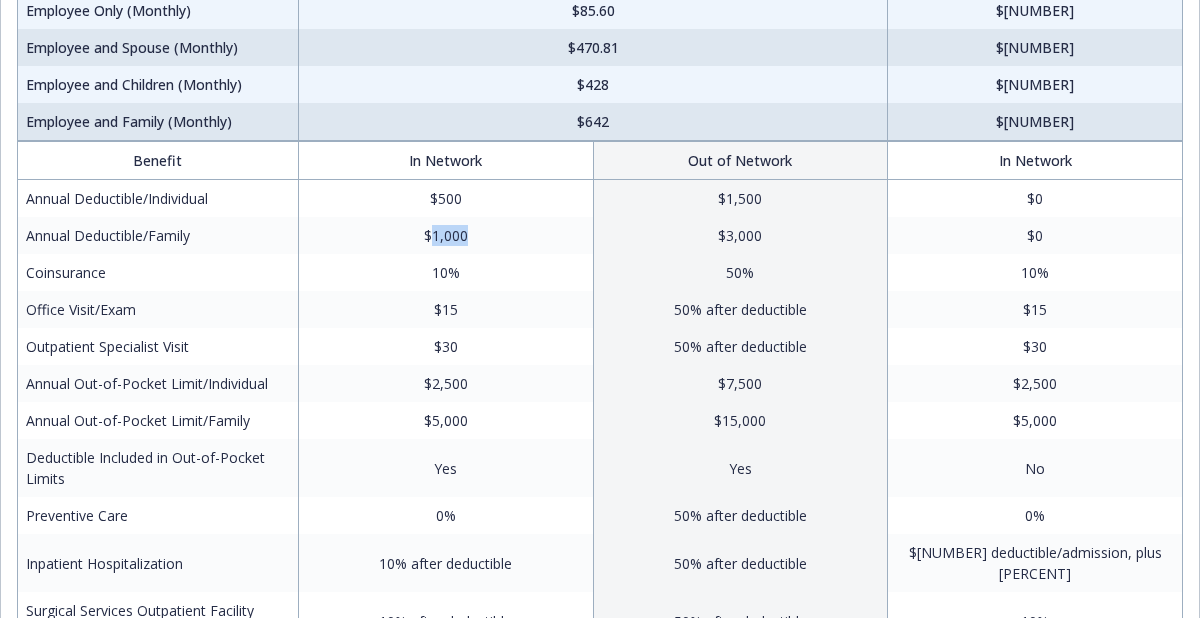 click on "$1,000" at bounding box center (445, 235) 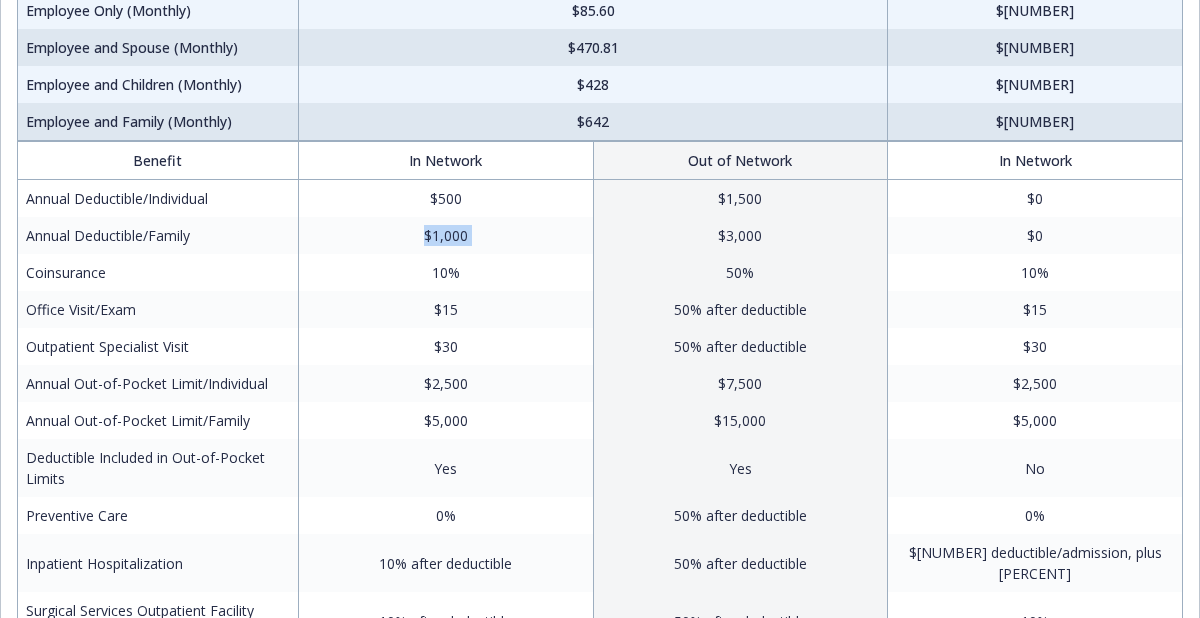 click on "10%" at bounding box center (445, 272) 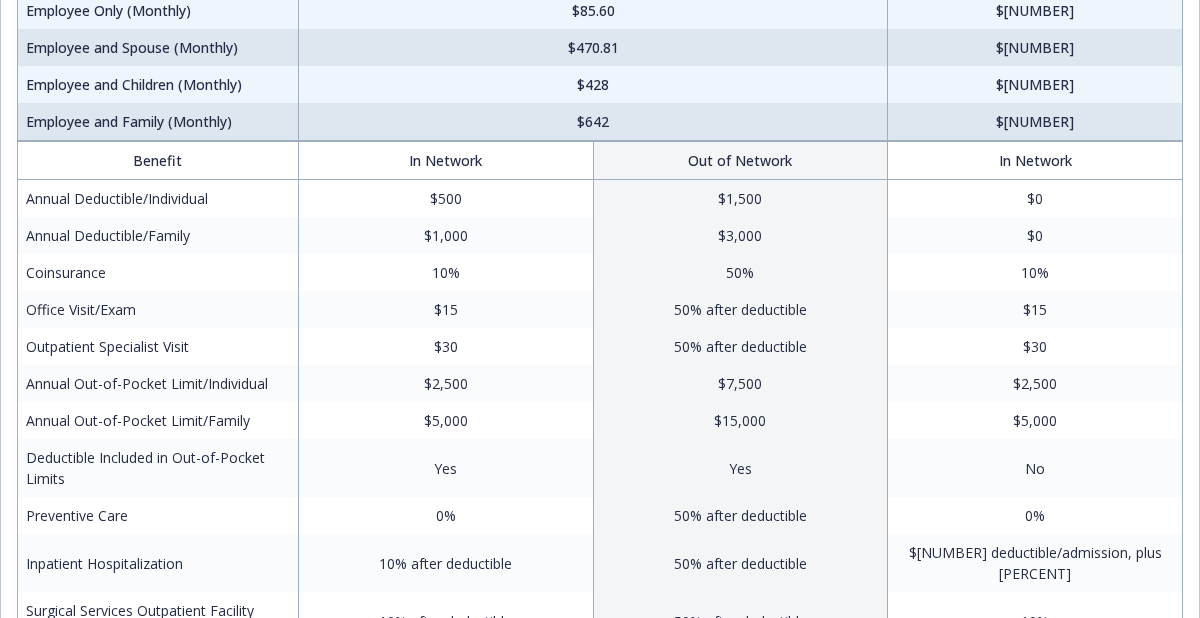 click on "10%" at bounding box center [445, 272] 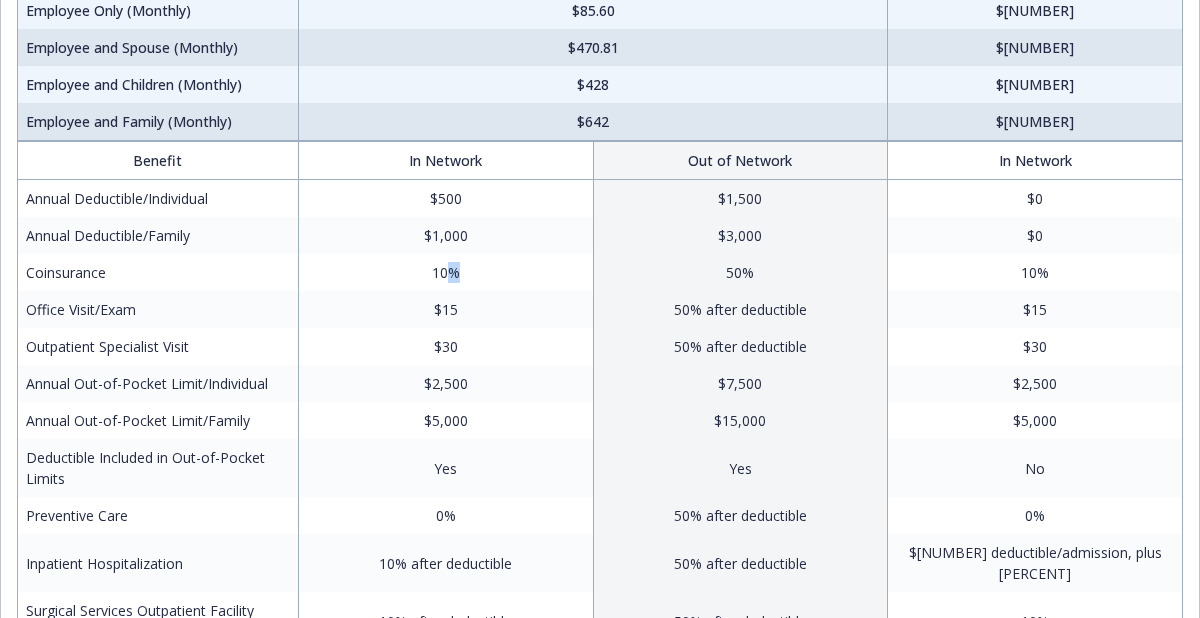 click on "10%" at bounding box center [445, 272] 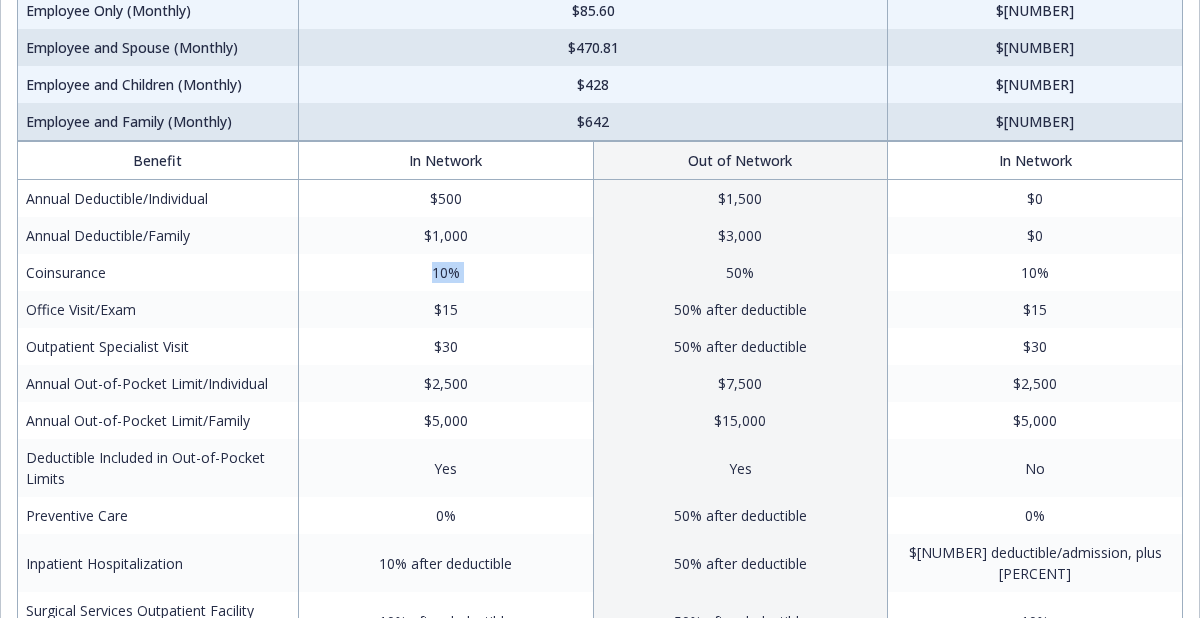 click on "$30" at bounding box center (445, 346) 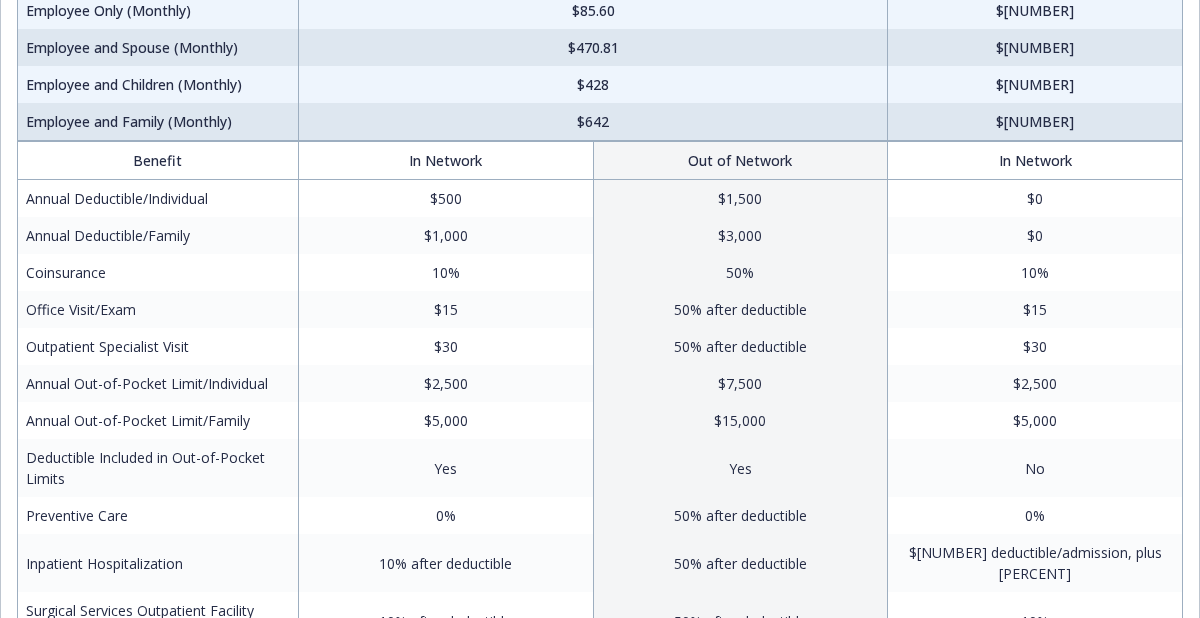 click on "$30" at bounding box center [445, 346] 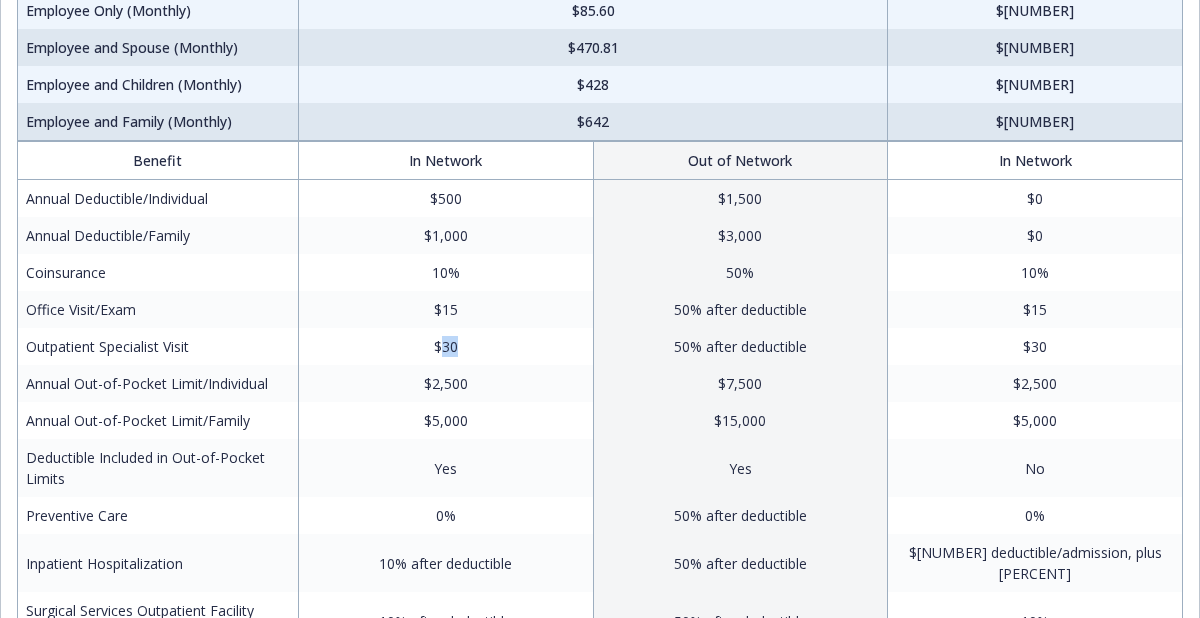 click on "$30" at bounding box center [445, 346] 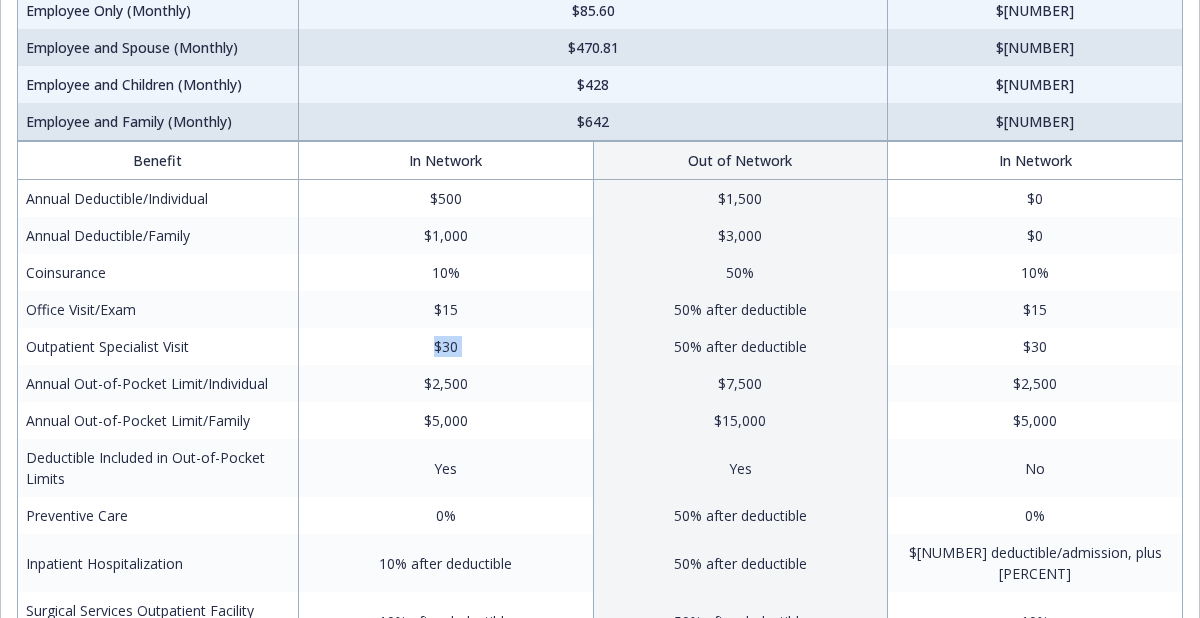 click on "$2,500" at bounding box center (445, 383) 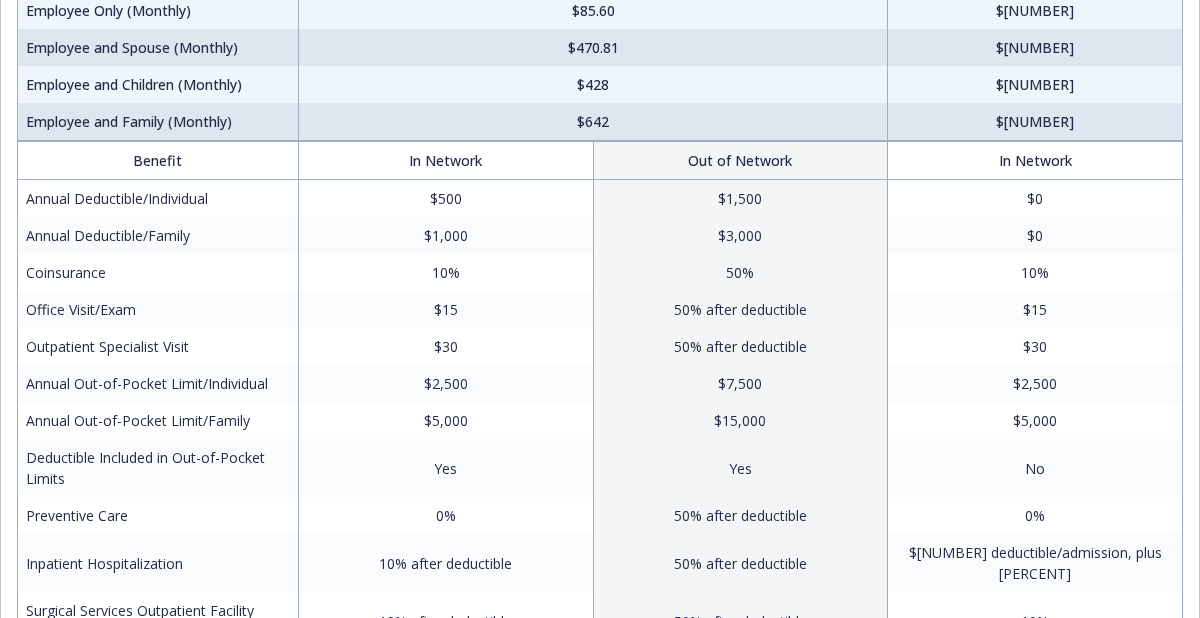 click on "$2,500" at bounding box center (445, 383) 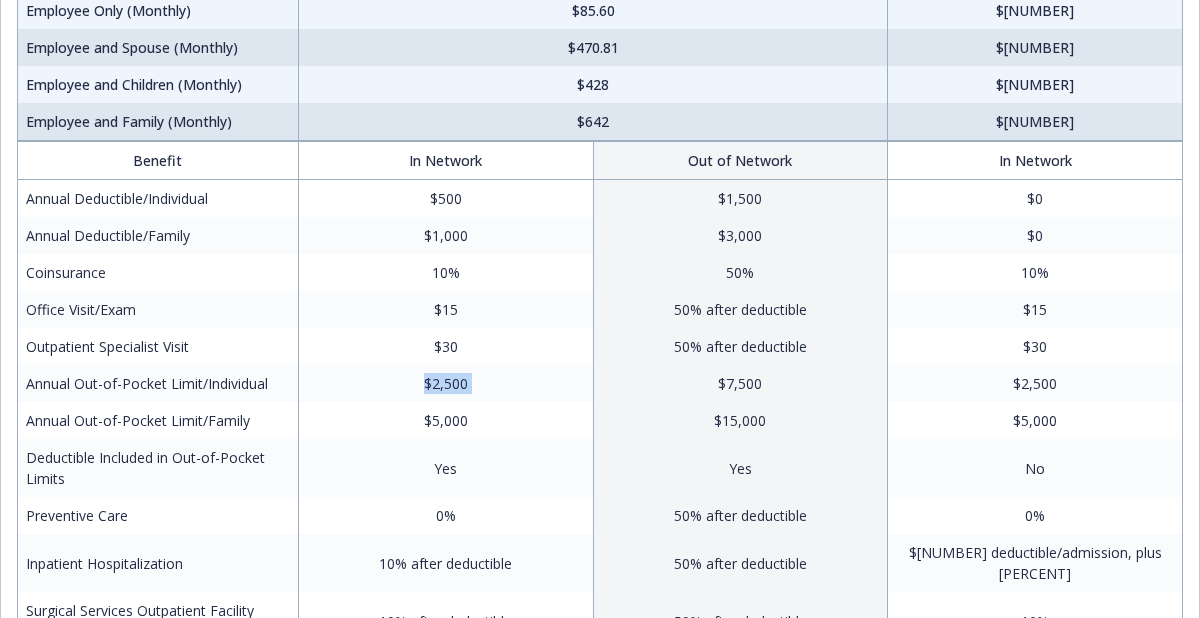 click on "Yes" at bounding box center (445, 468) 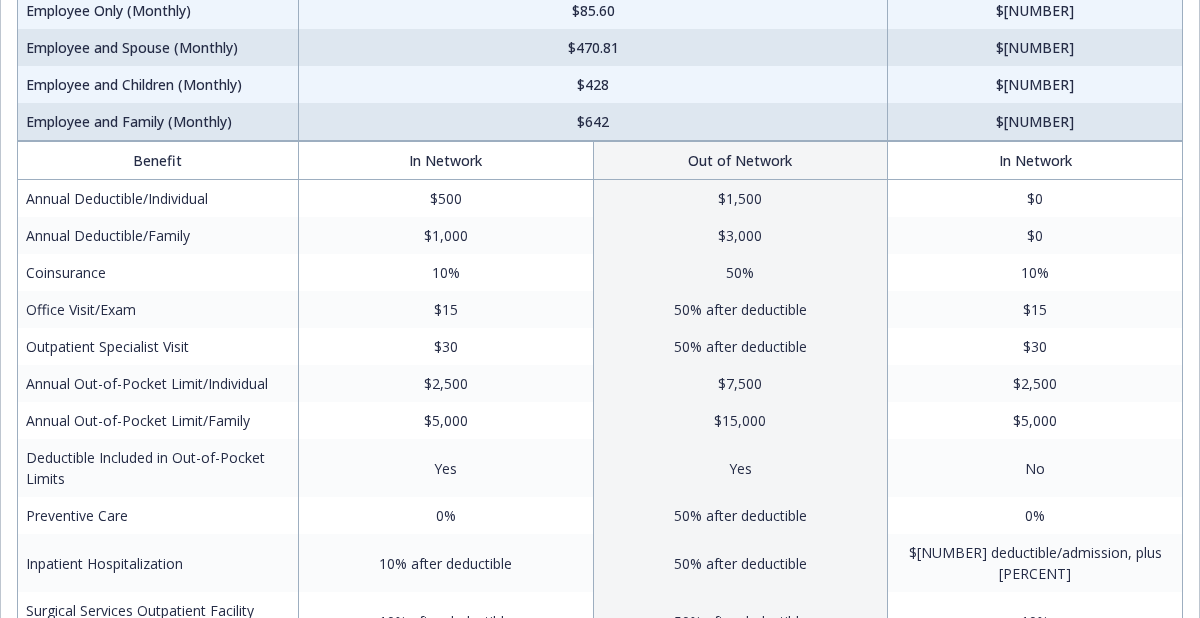 click on "Yes" at bounding box center (445, 468) 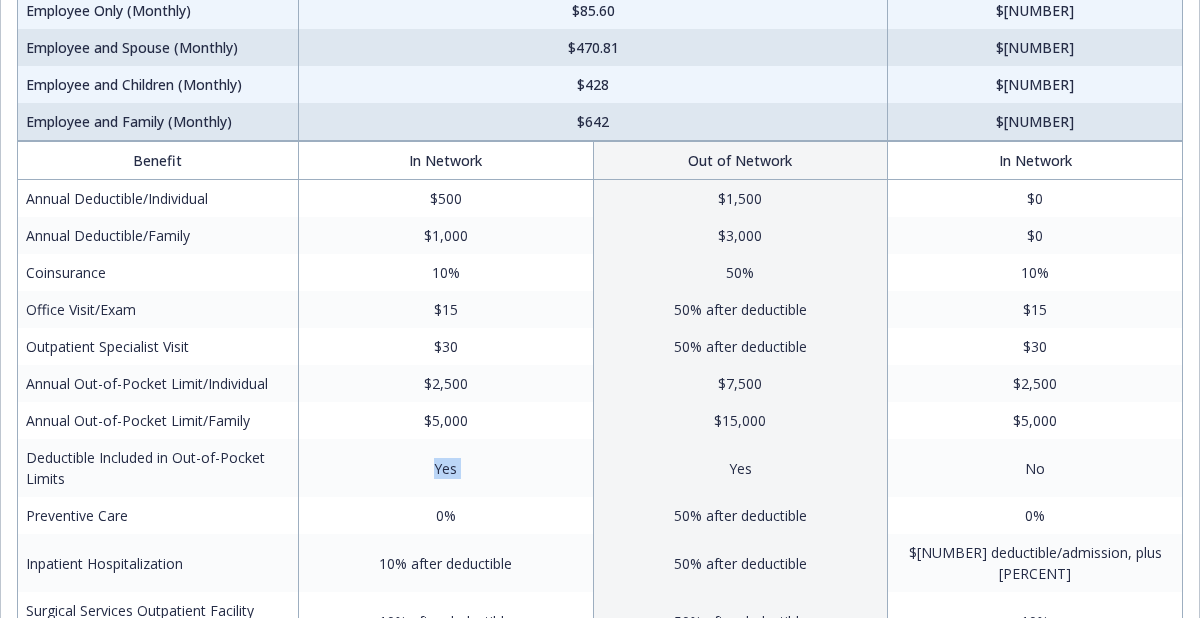 click on "Yes" at bounding box center (445, 468) 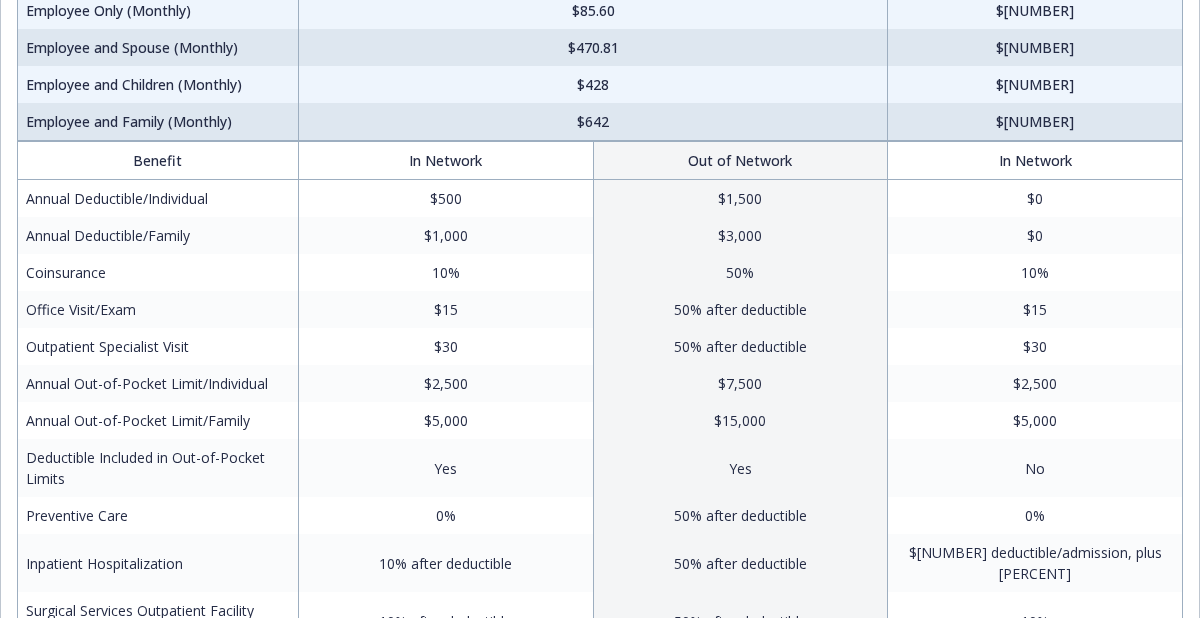 click on "0%" at bounding box center (445, 515) 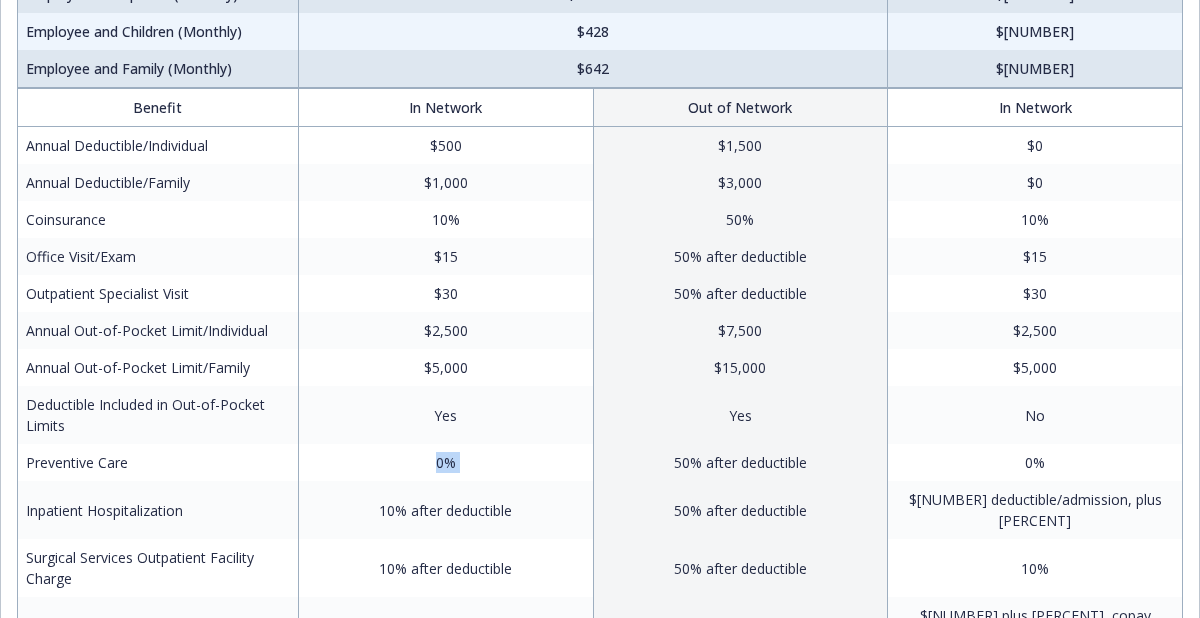 scroll, scrollTop: 301, scrollLeft: 0, axis: vertical 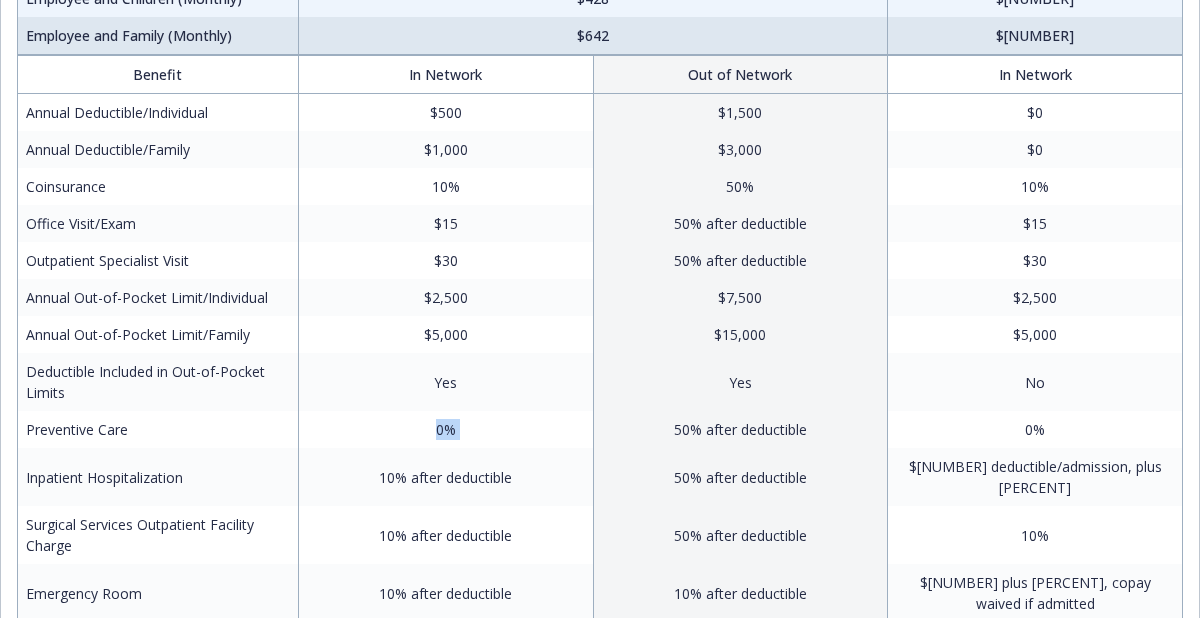 click on "10% after deductible" at bounding box center (445, 477) 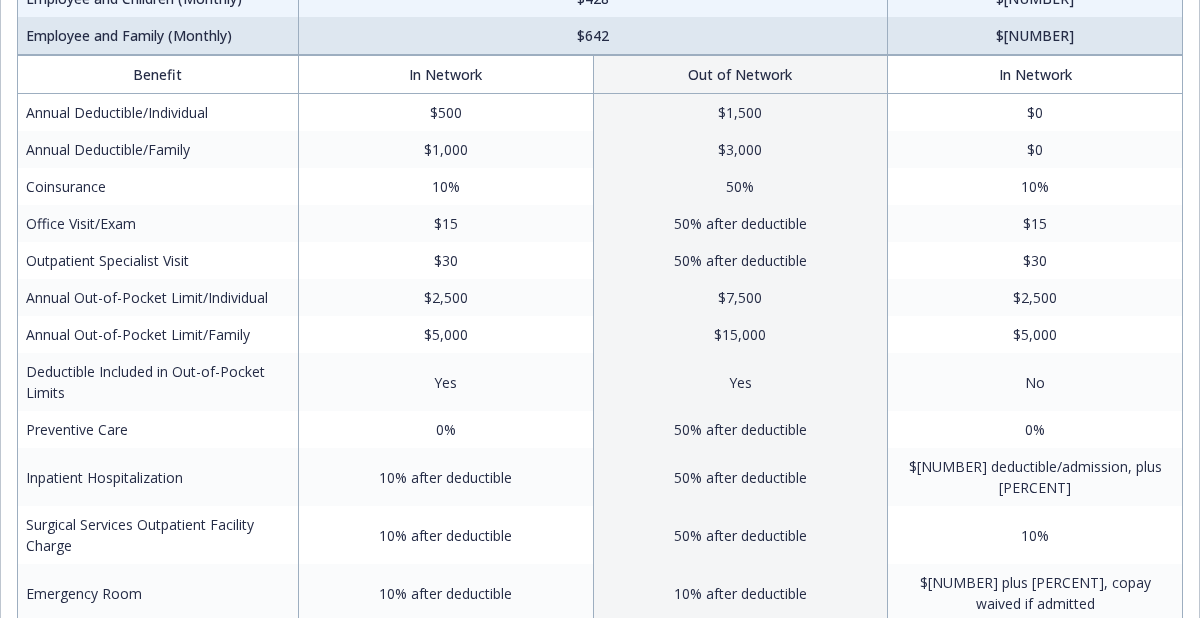 click on "10% after deductible" at bounding box center (445, 477) 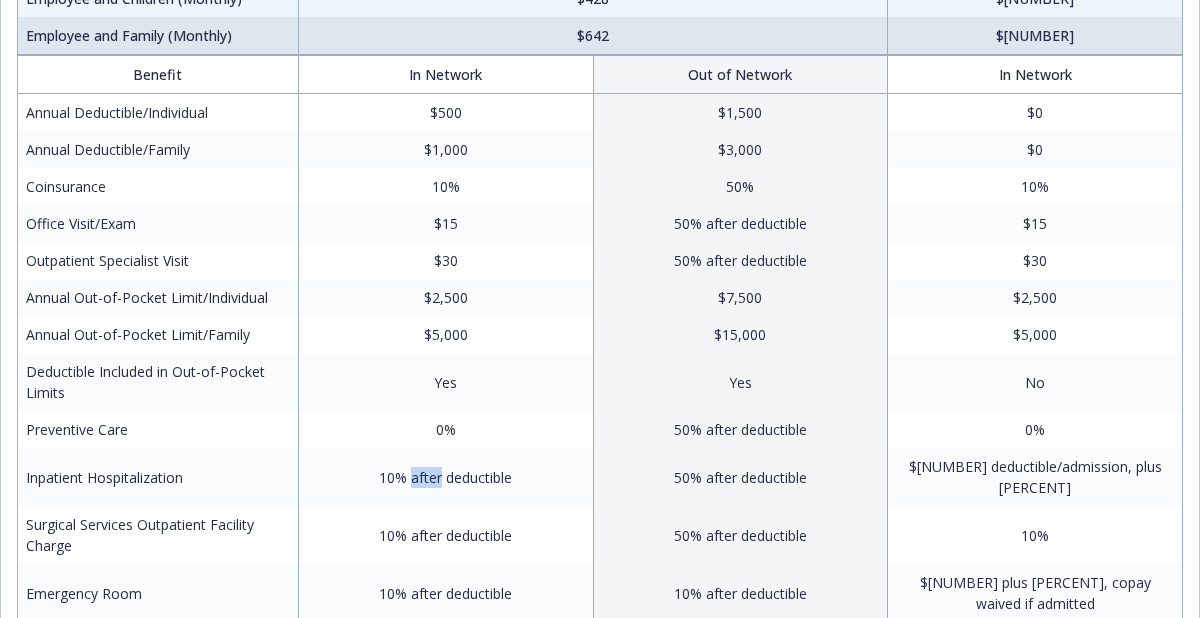 click on "10% after deductible" at bounding box center [445, 477] 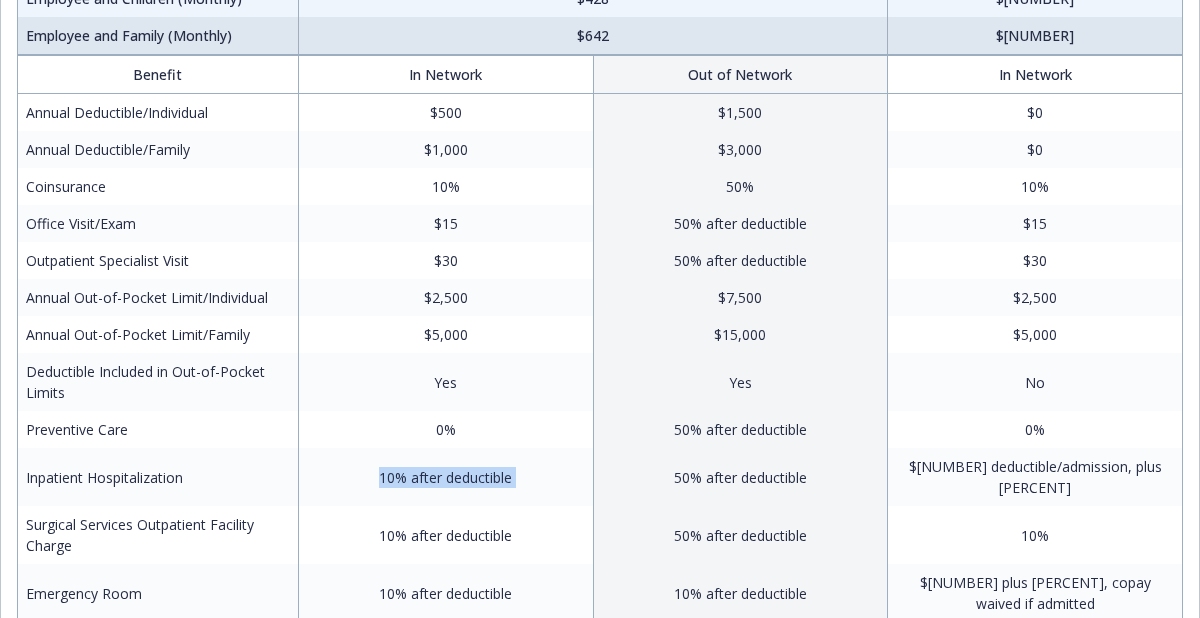 click on "10% after deductible" at bounding box center [445, 477] 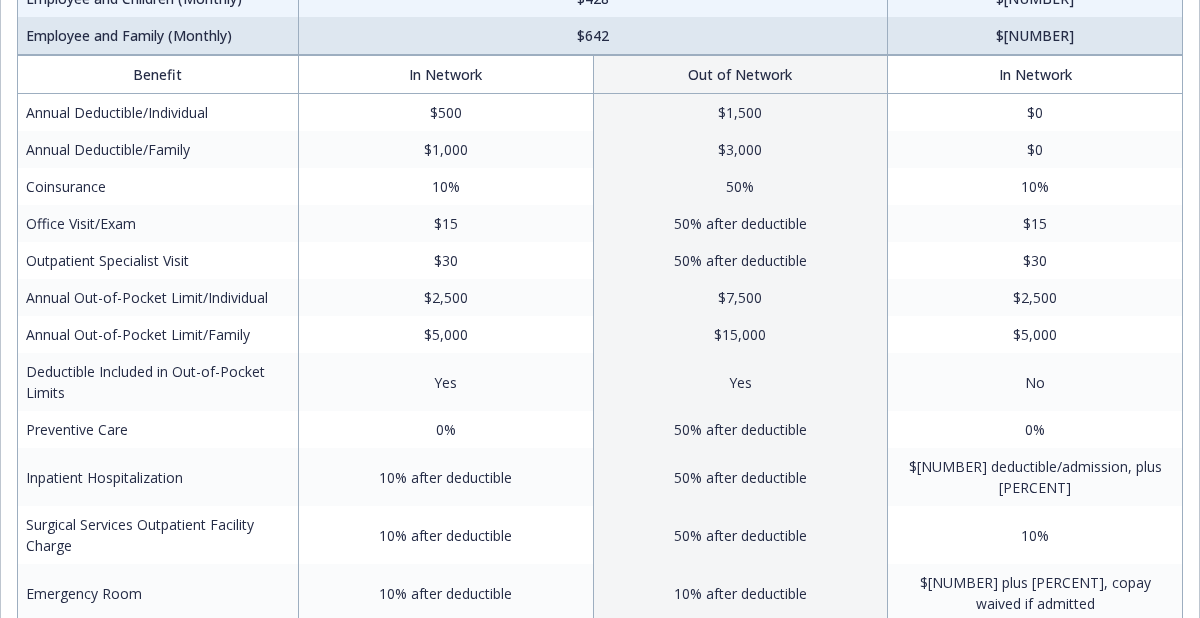 click on "10% after deductible" at bounding box center (445, 535) 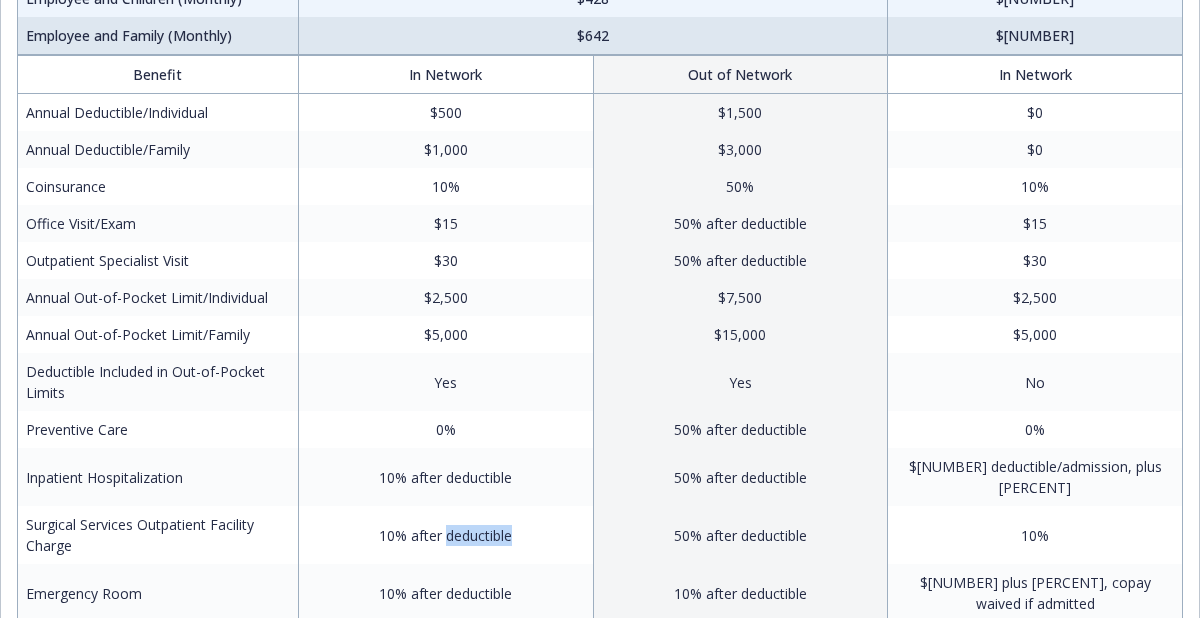 click on "10% after deductible" at bounding box center [445, 535] 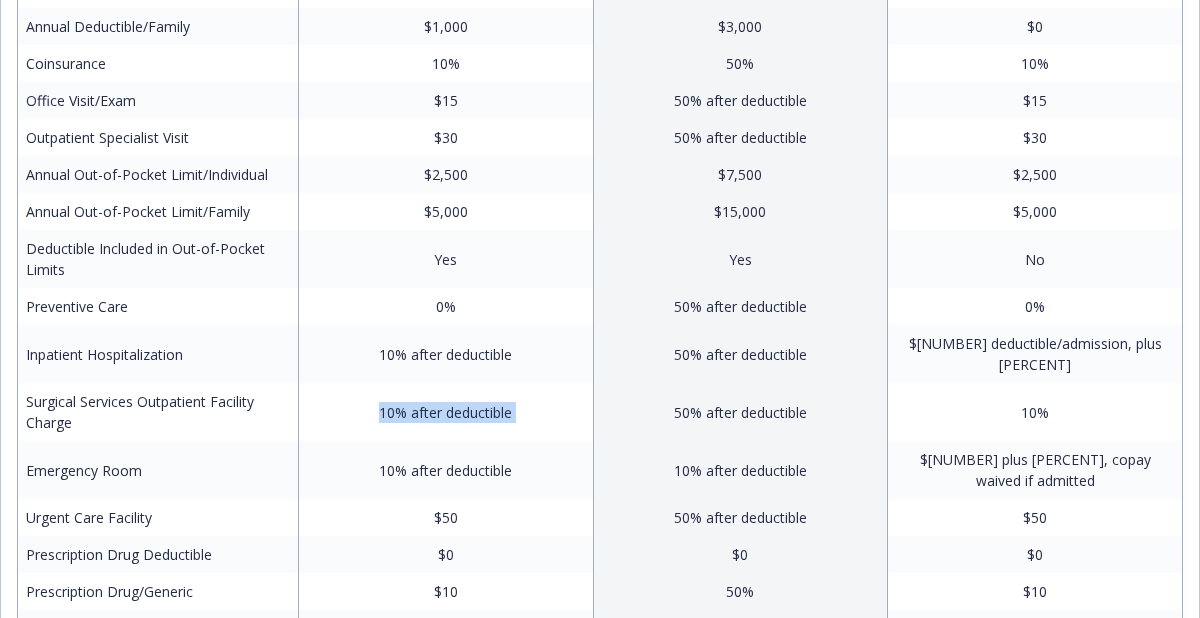 scroll, scrollTop: 432, scrollLeft: 0, axis: vertical 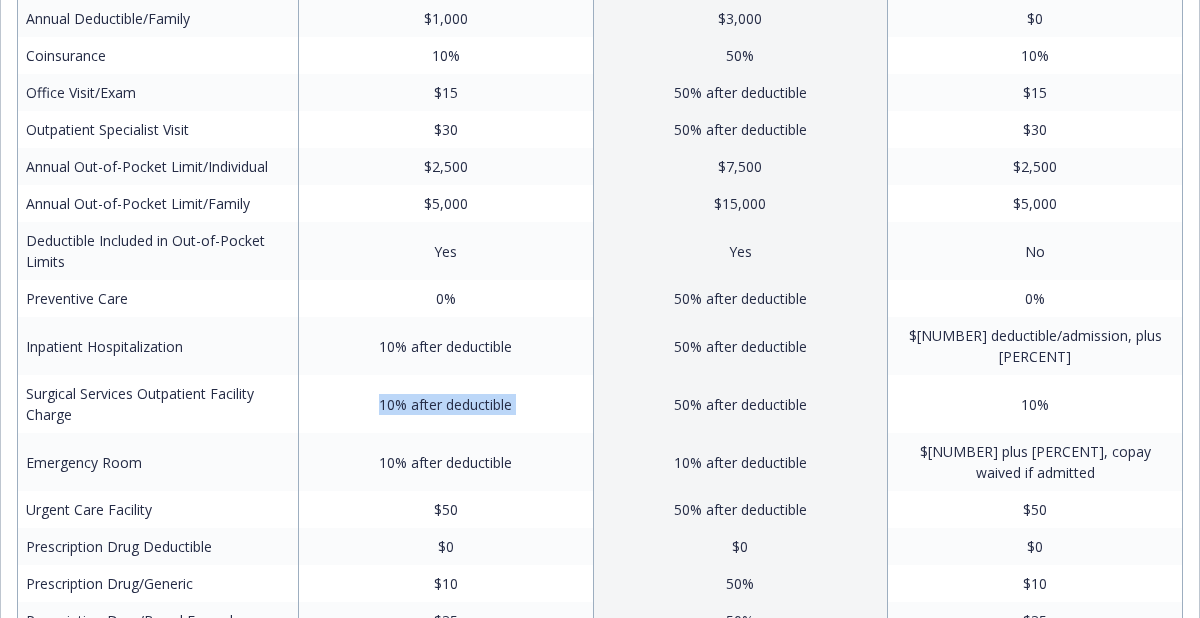 click on "10% after deductible" at bounding box center [445, 462] 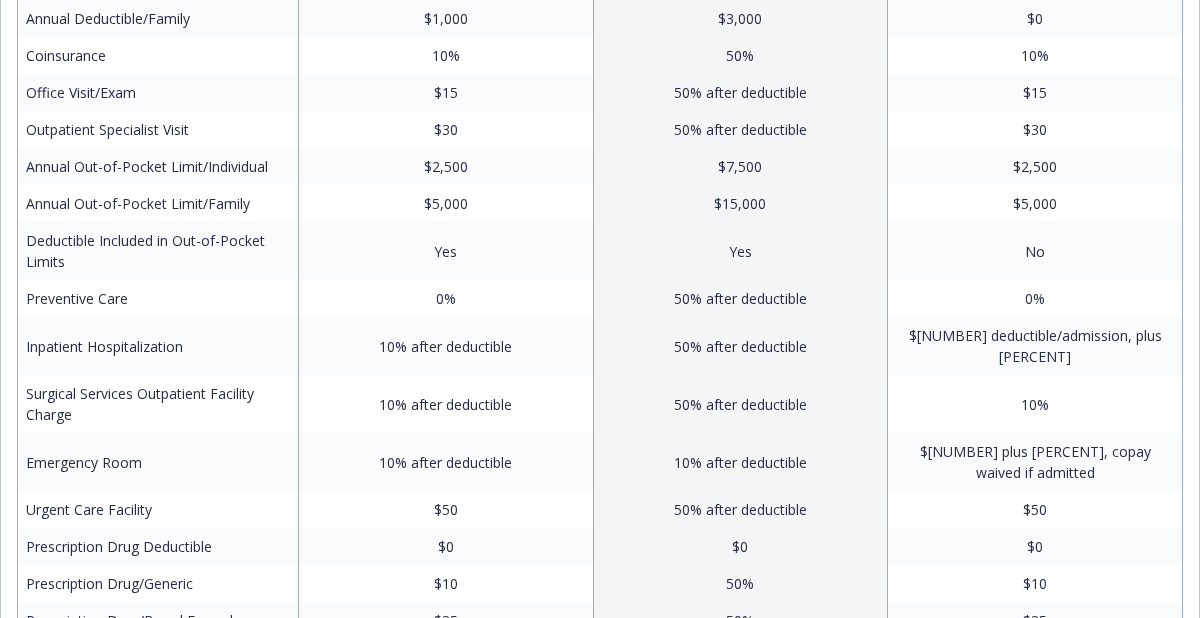 click on "10% after deductible" at bounding box center (445, 462) 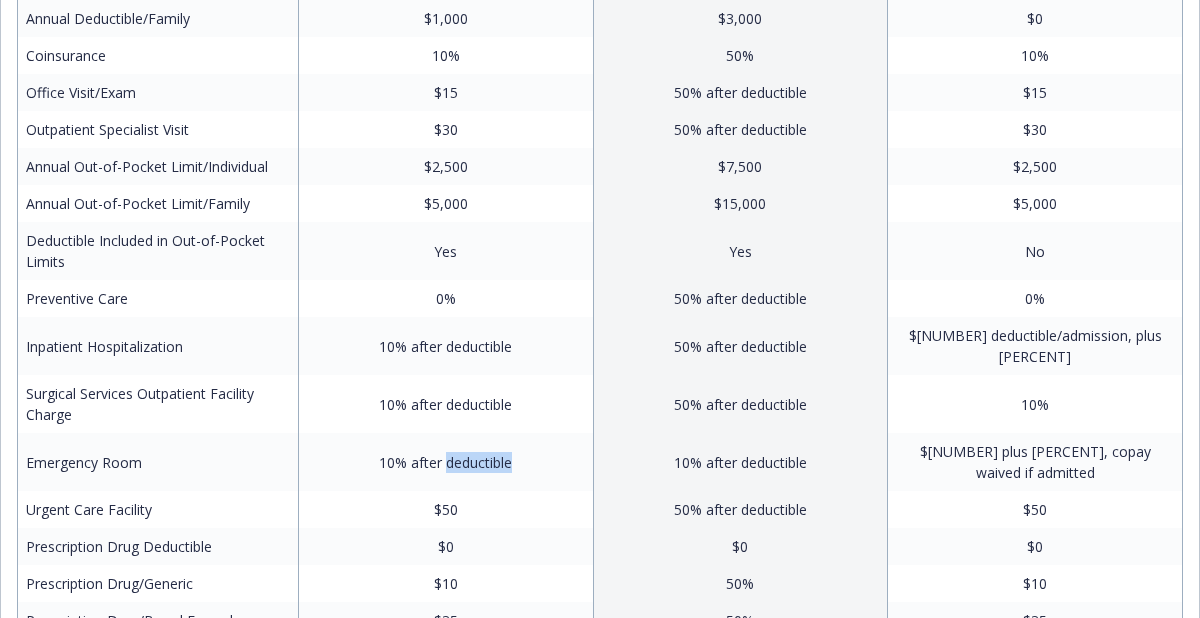 click on "10% after deductible" at bounding box center (445, 462) 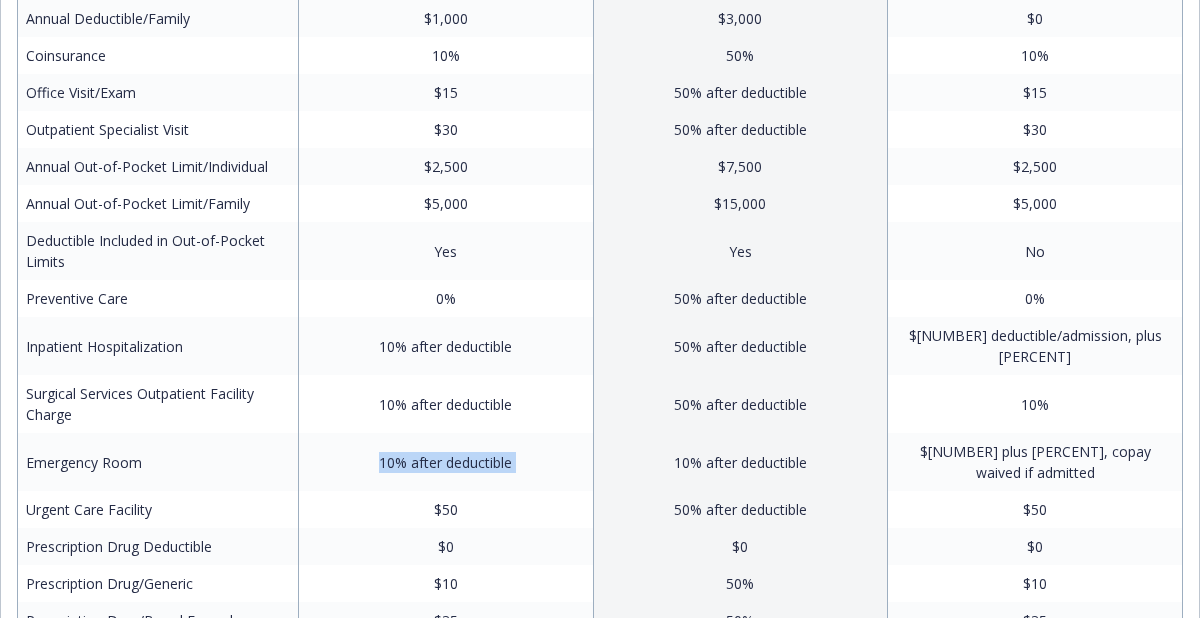 click on "10% after deductible" at bounding box center (445, 462) 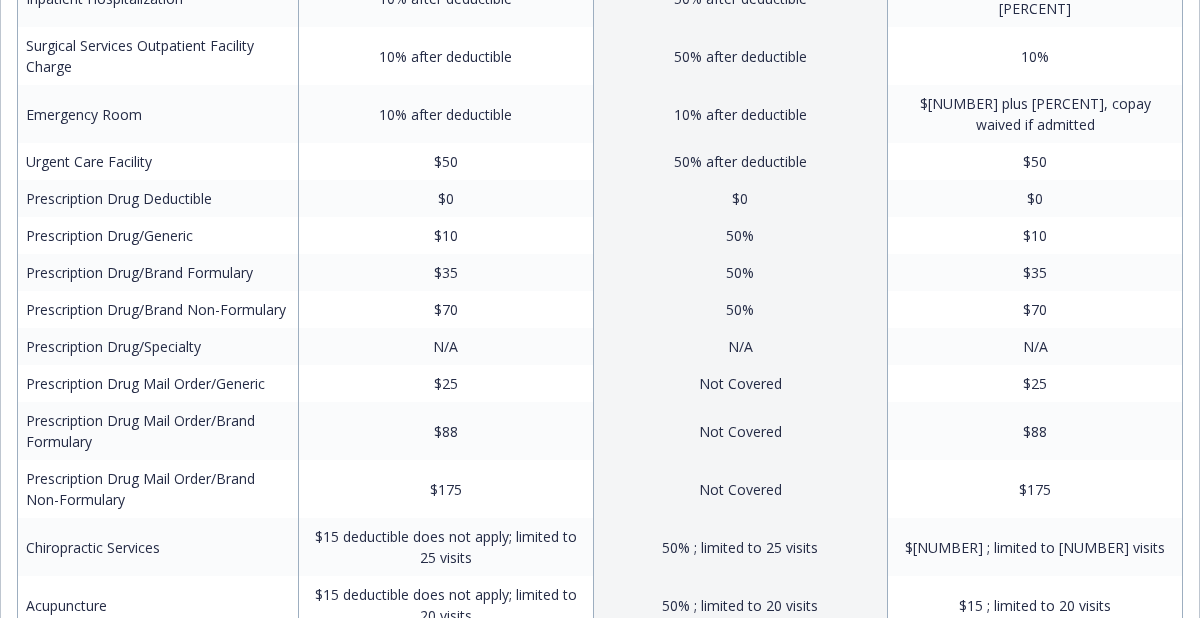 scroll, scrollTop: 782, scrollLeft: 0, axis: vertical 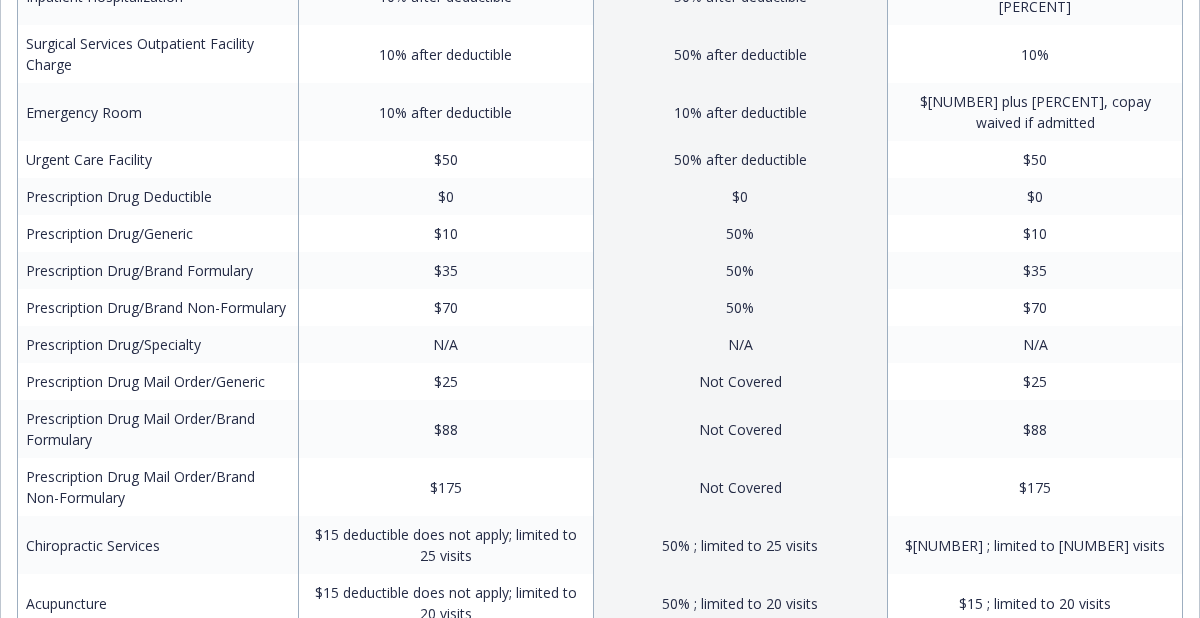 click on "$15 deductible does not apply; limited to 25 visits" at bounding box center (445, 545) 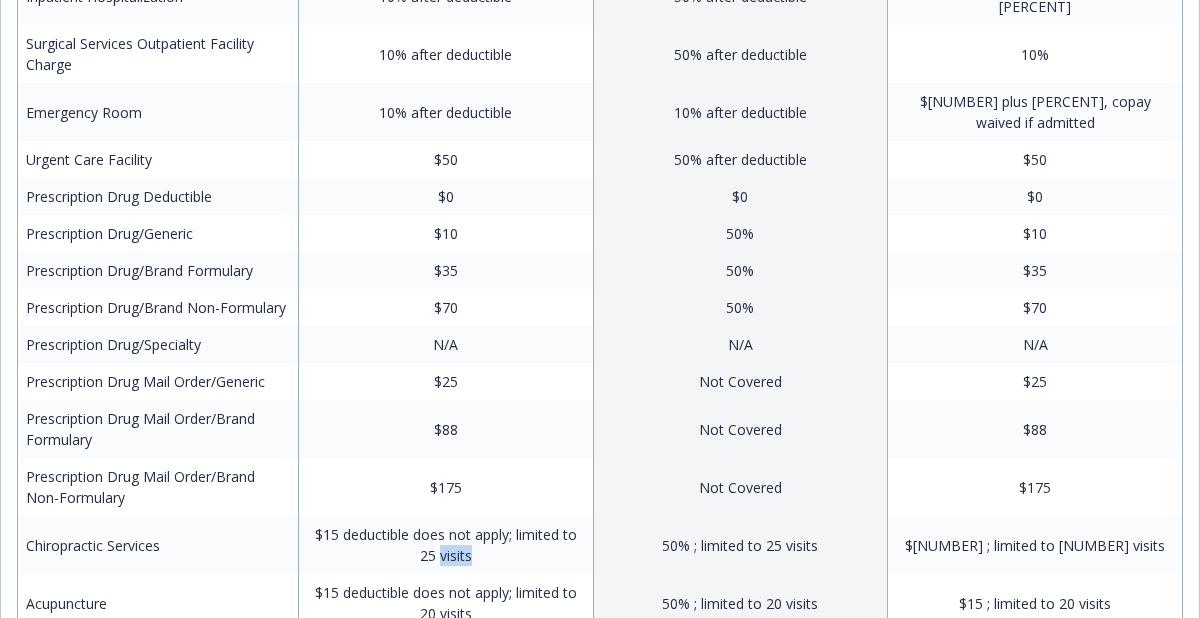 click on "$15 deductible does not apply; limited to 25 visits" at bounding box center [445, 545] 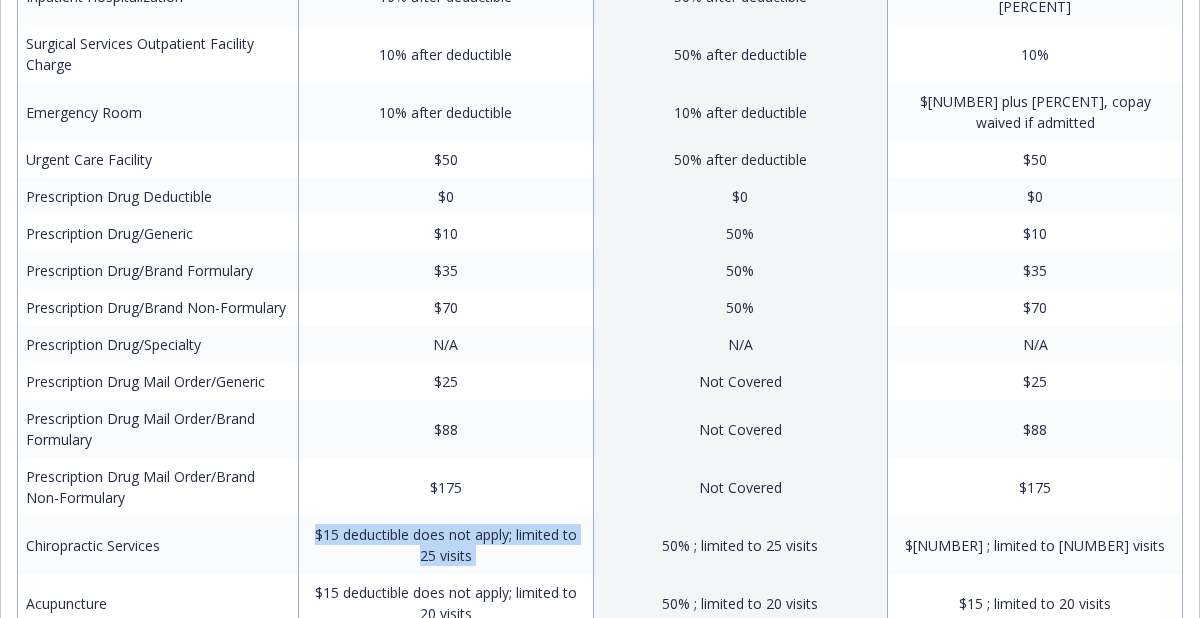click on "$15 deductible does not apply; limited to 25 visits" at bounding box center [445, 545] 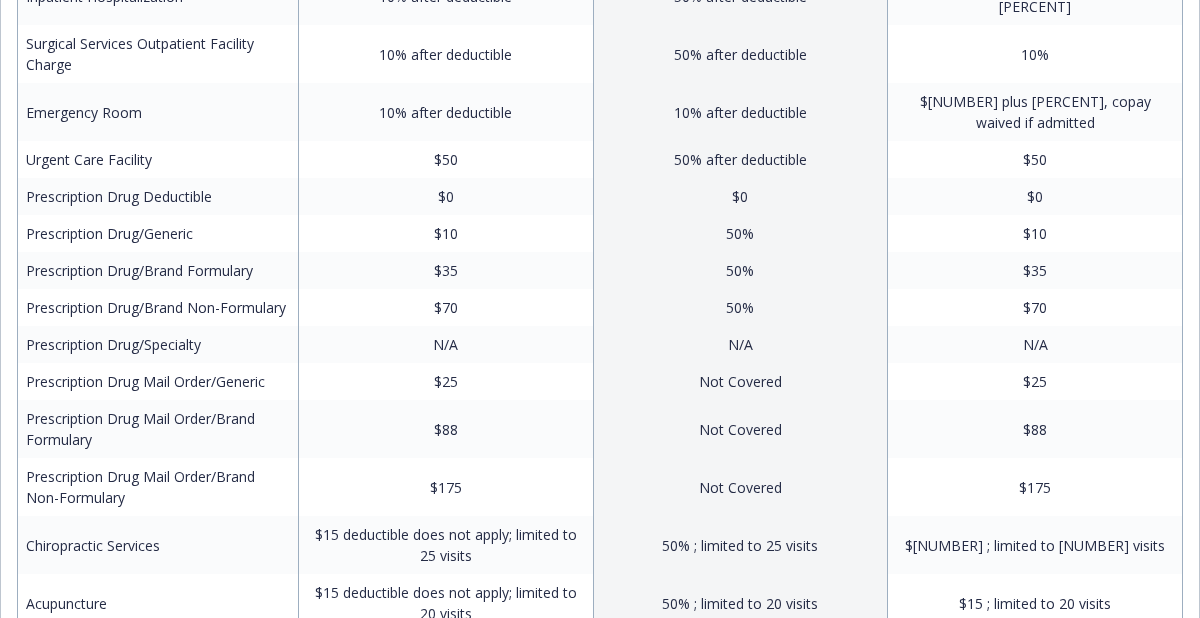 click on "$15 deductible does not apply; limited to 20 visits" at bounding box center (445, 603) 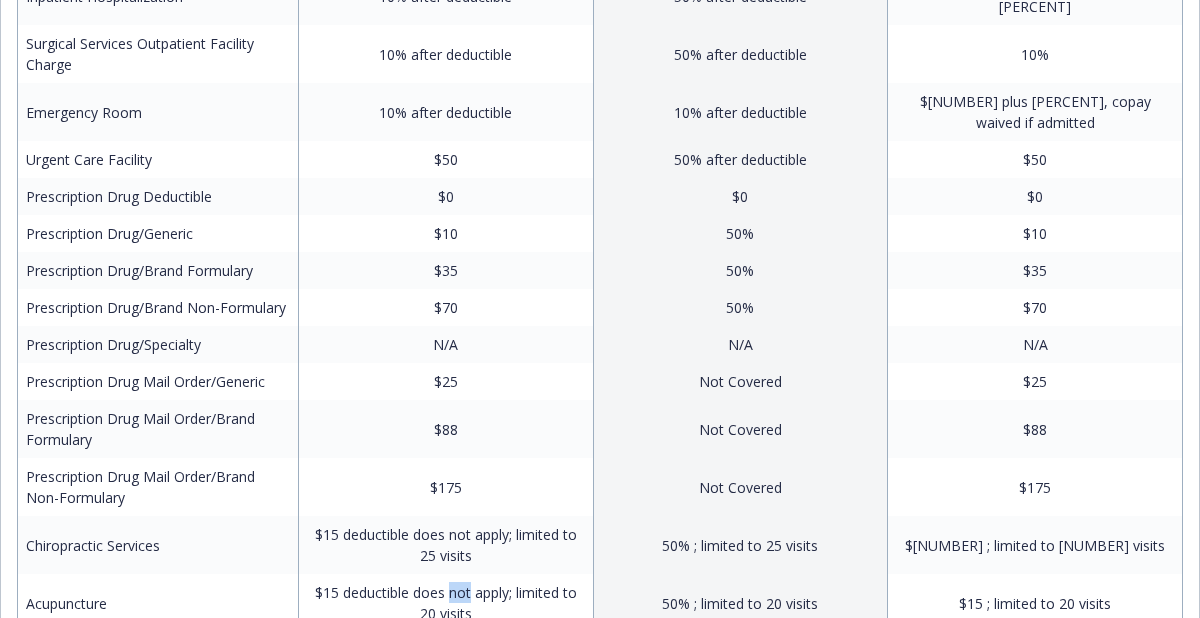 click on "$15 deductible does not apply; limited to 20 visits" at bounding box center [445, 603] 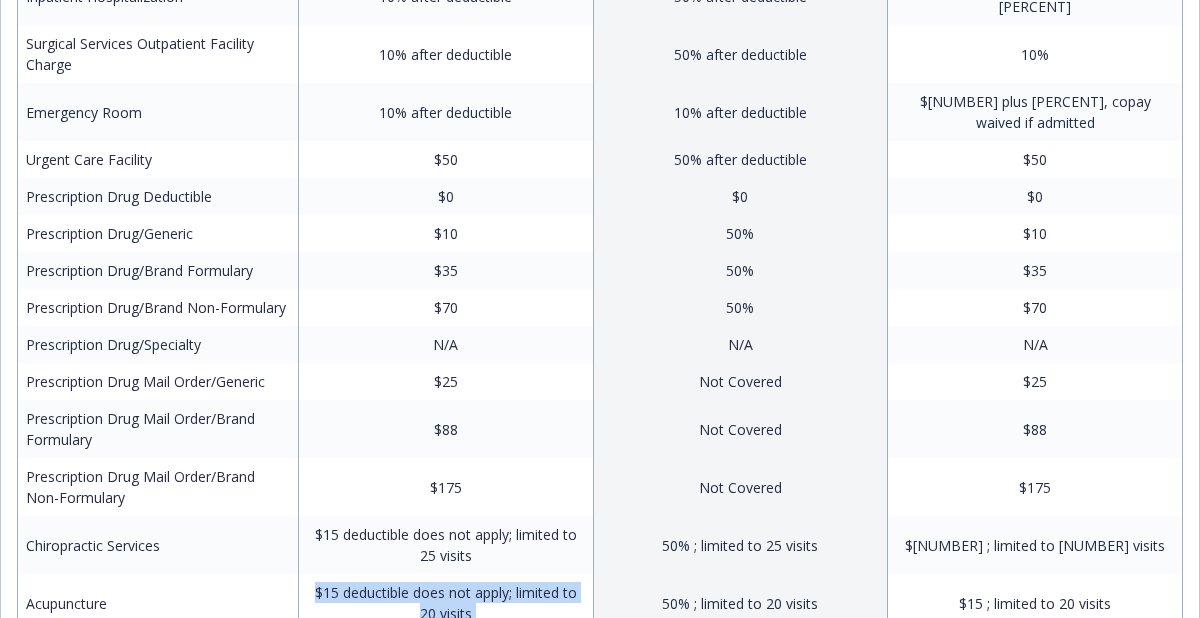 click on "$15 deductible does not apply; limited to 20 visits" at bounding box center (445, 603) 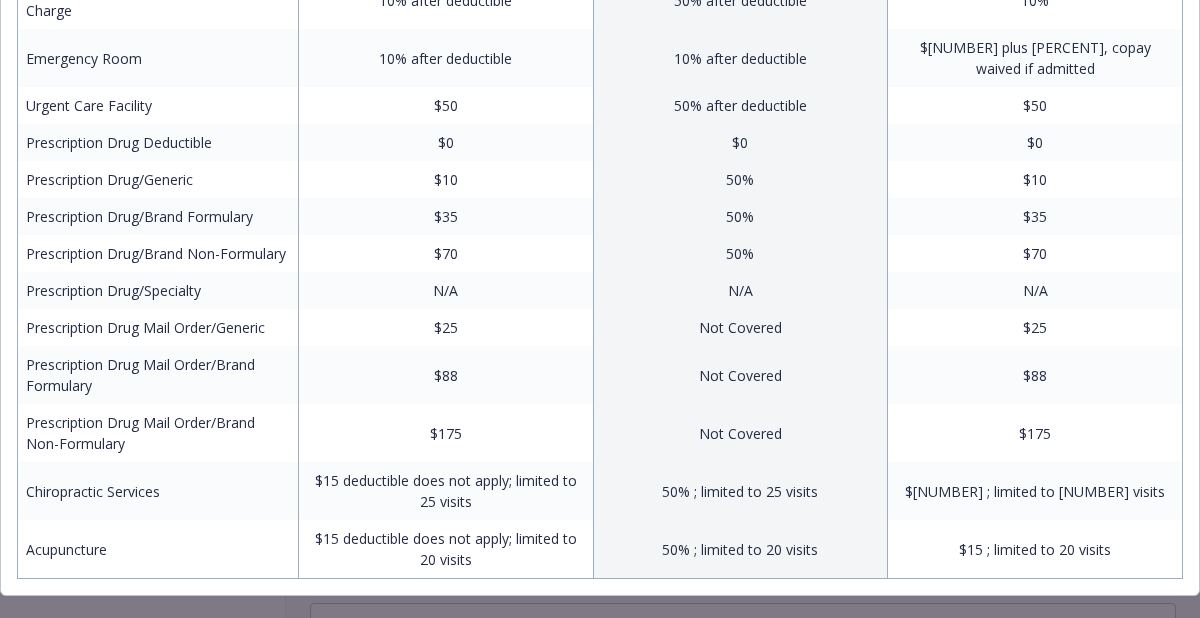 scroll, scrollTop: 0, scrollLeft: 0, axis: both 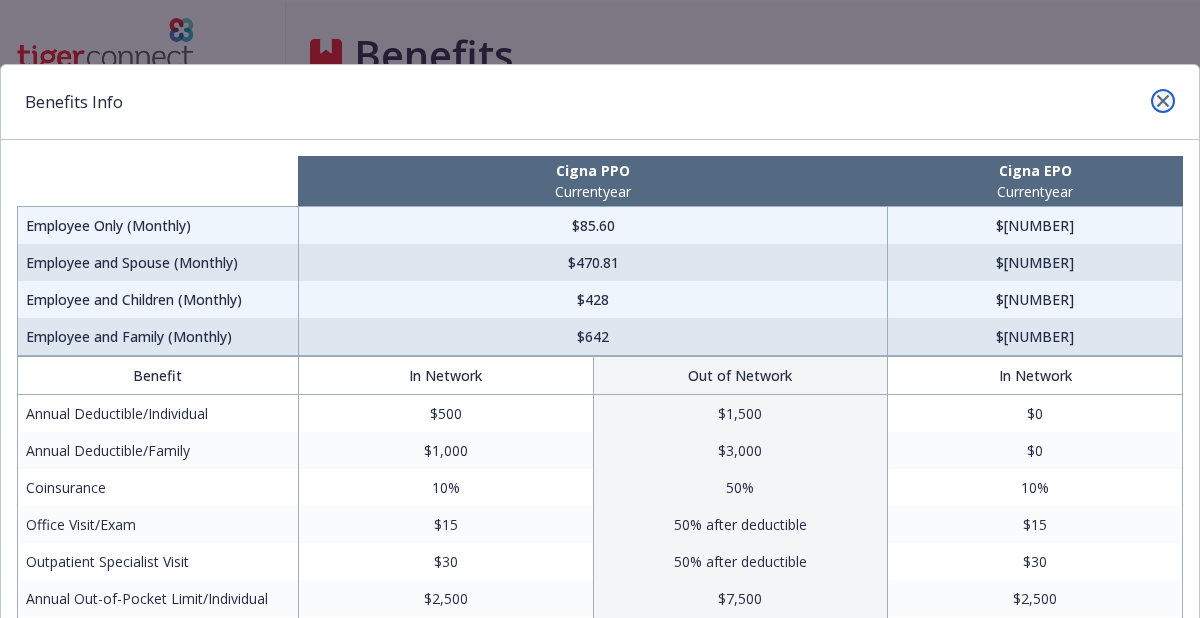 click 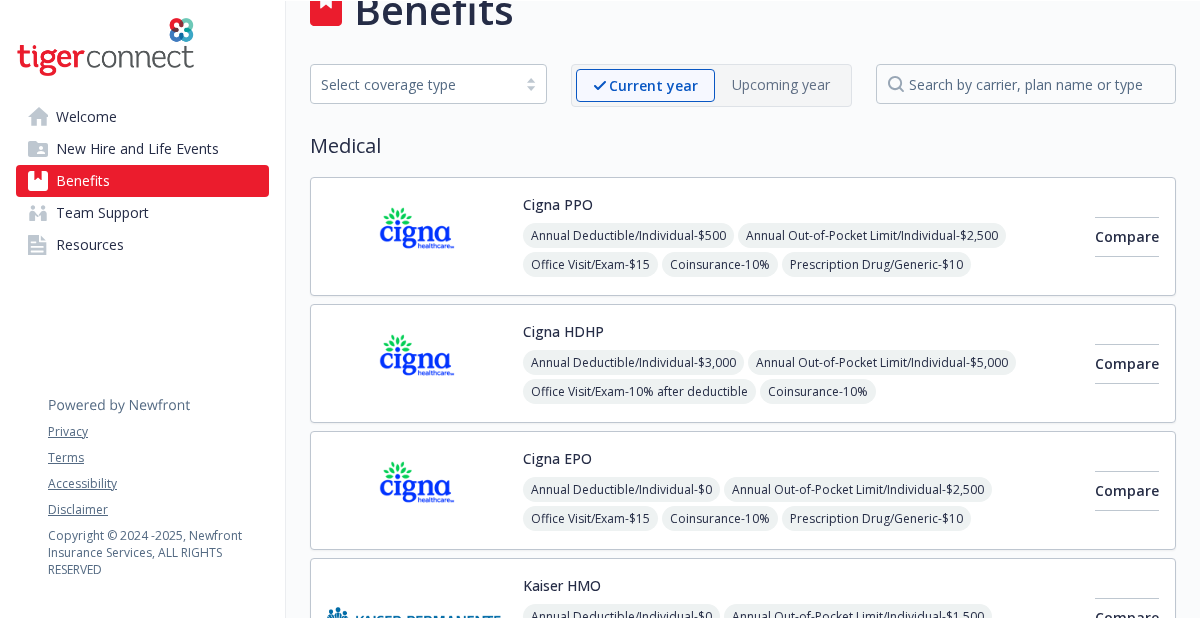 scroll, scrollTop: 44, scrollLeft: 0, axis: vertical 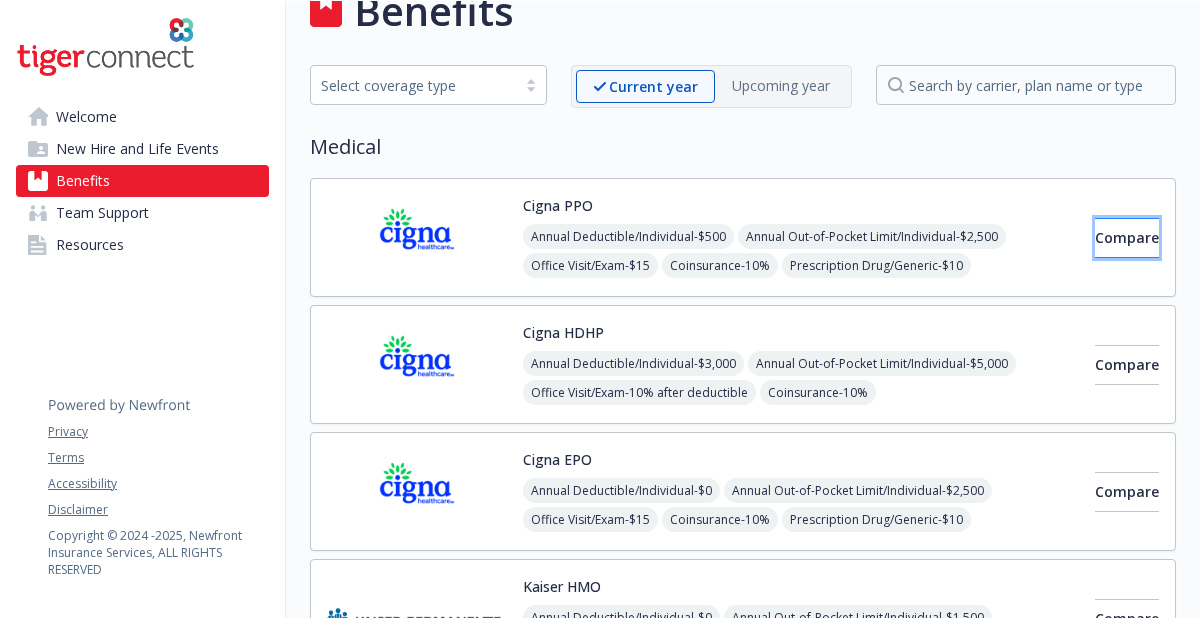 click on "Compare" at bounding box center [1127, 237] 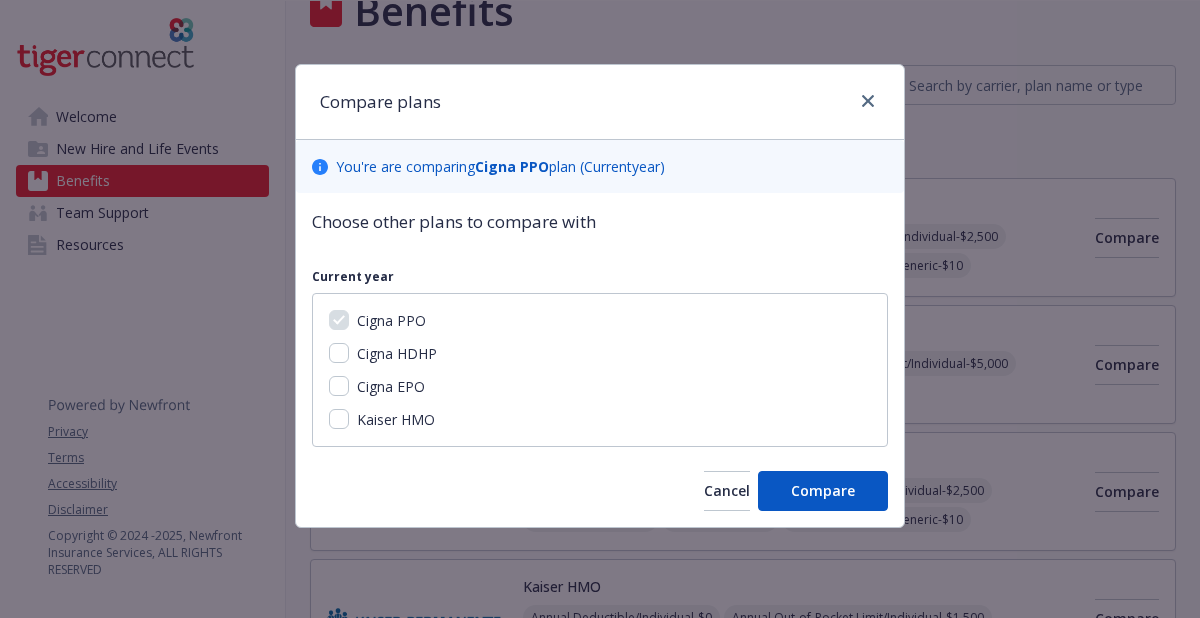 click on "Cigna HDHP" at bounding box center (397, 353) 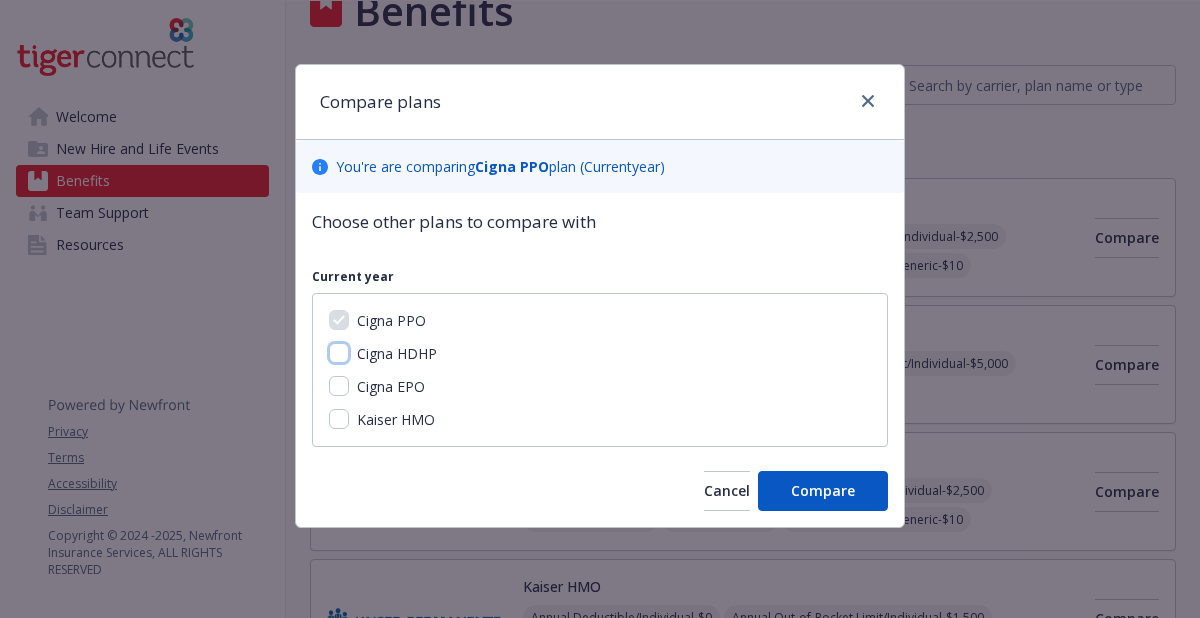 click on "Cigna HDHP" at bounding box center (339, 353) 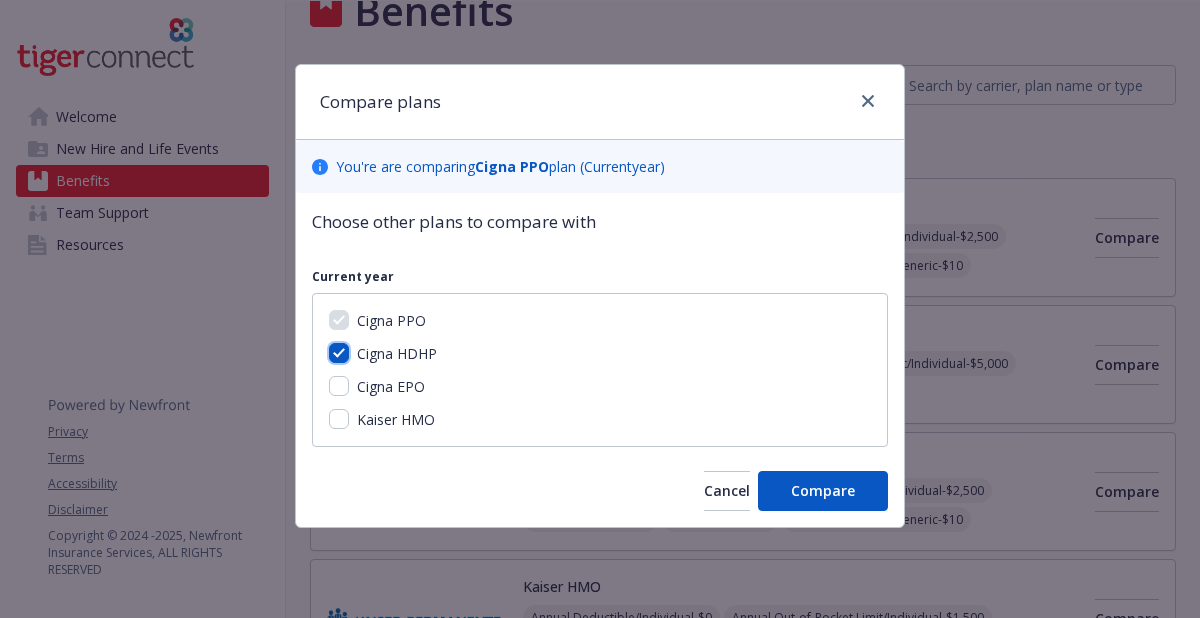 checkbox on "true" 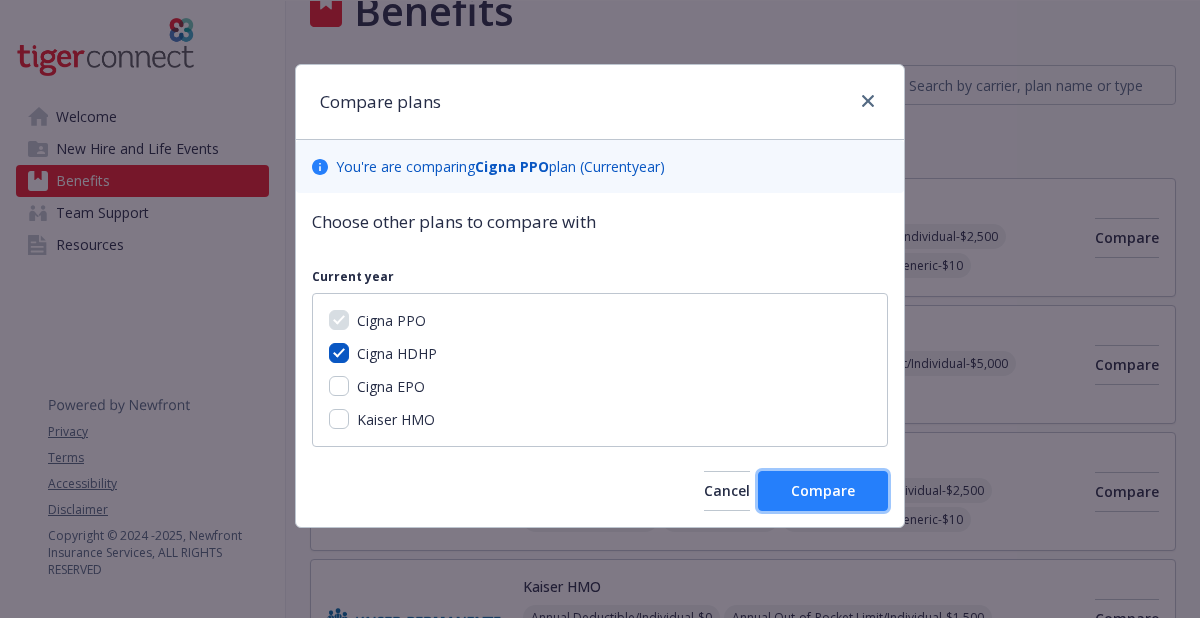 click on "Compare" at bounding box center (823, 490) 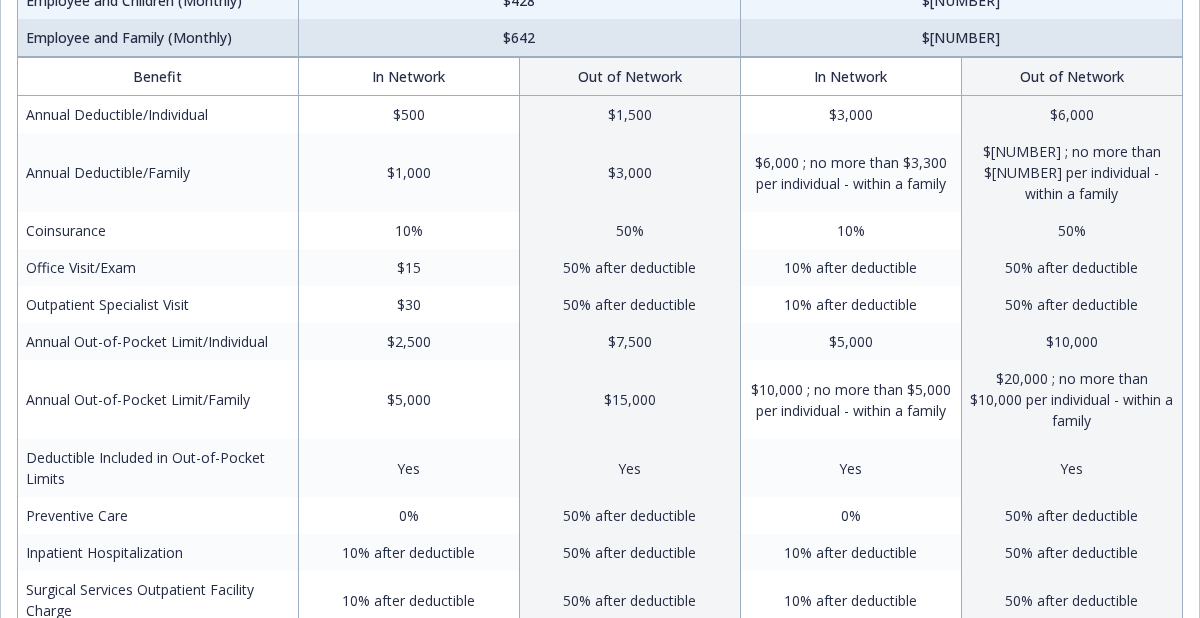 scroll, scrollTop: 295, scrollLeft: 0, axis: vertical 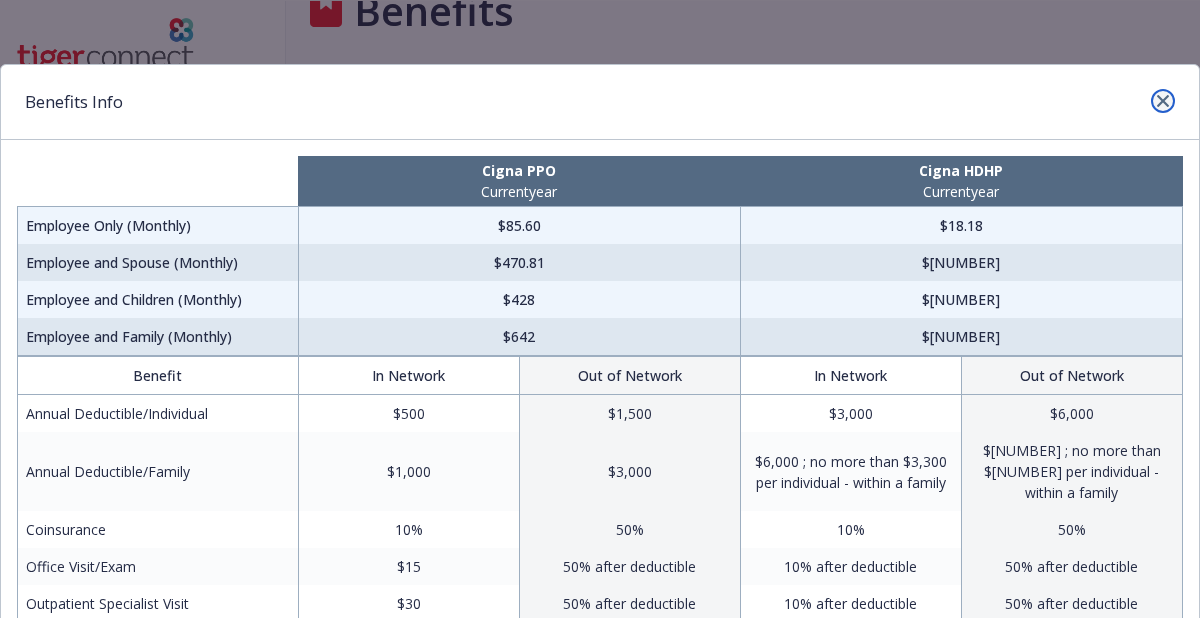 click 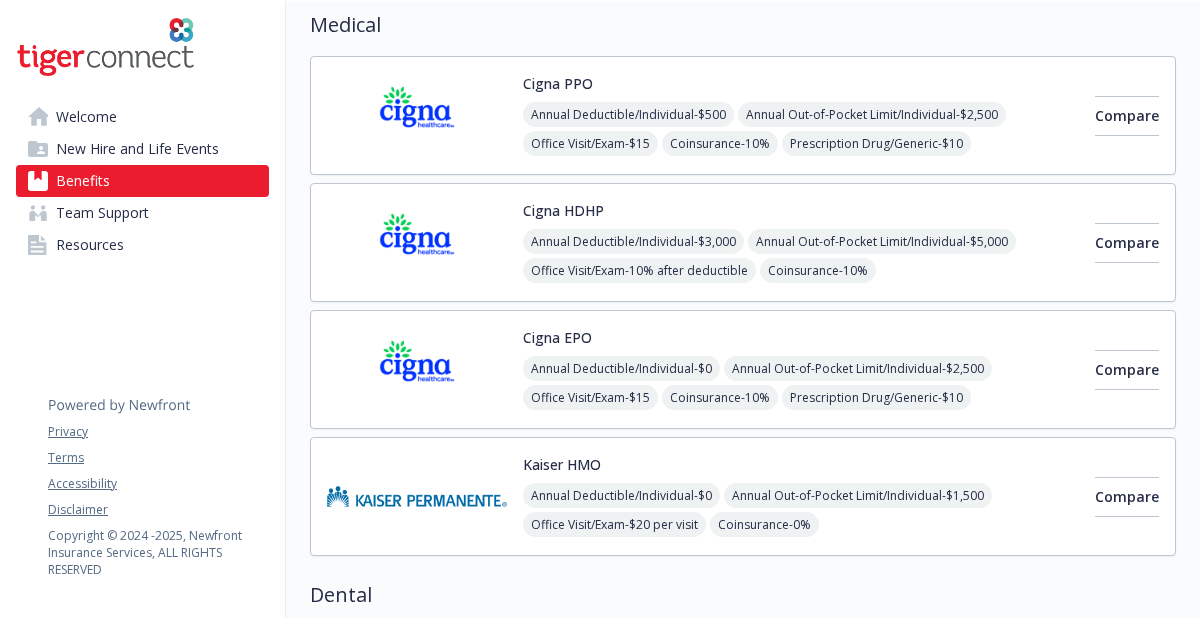 scroll, scrollTop: 123, scrollLeft: 0, axis: vertical 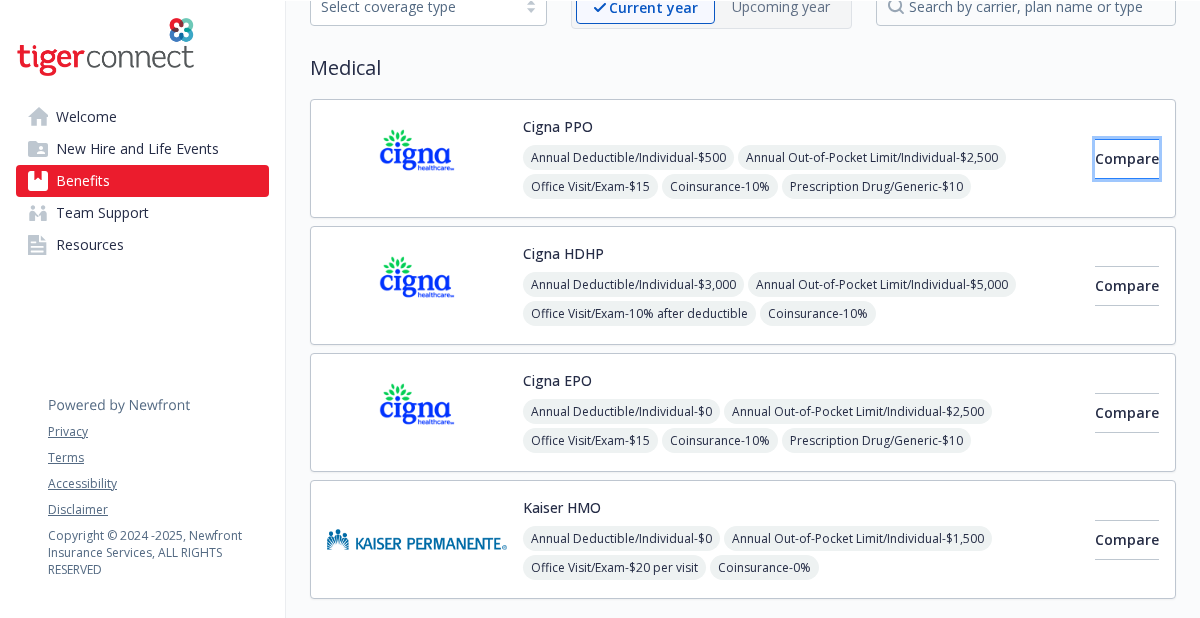 click on "Compare" at bounding box center (1127, 158) 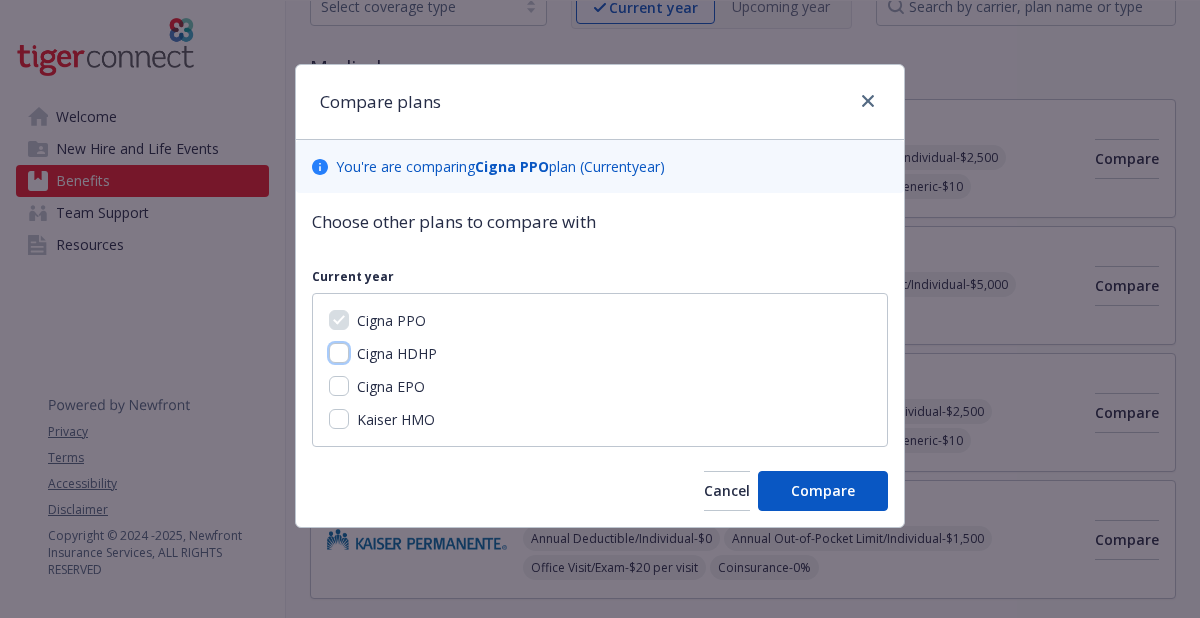 click on "Cigna HDHP" at bounding box center (339, 353) 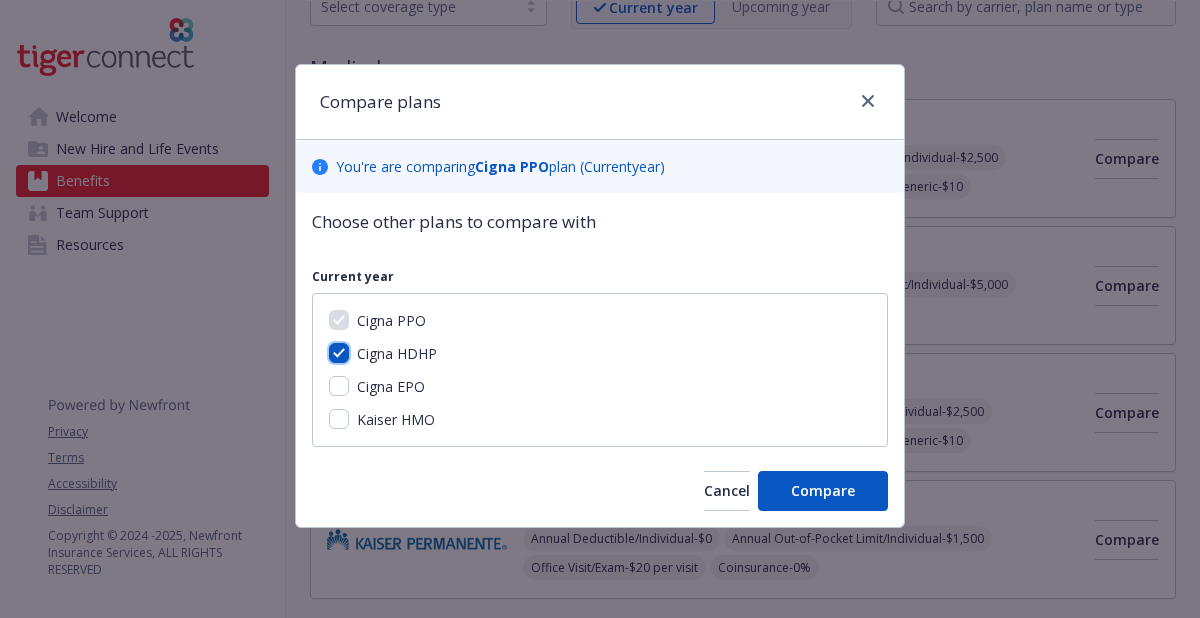 checkbox on "true" 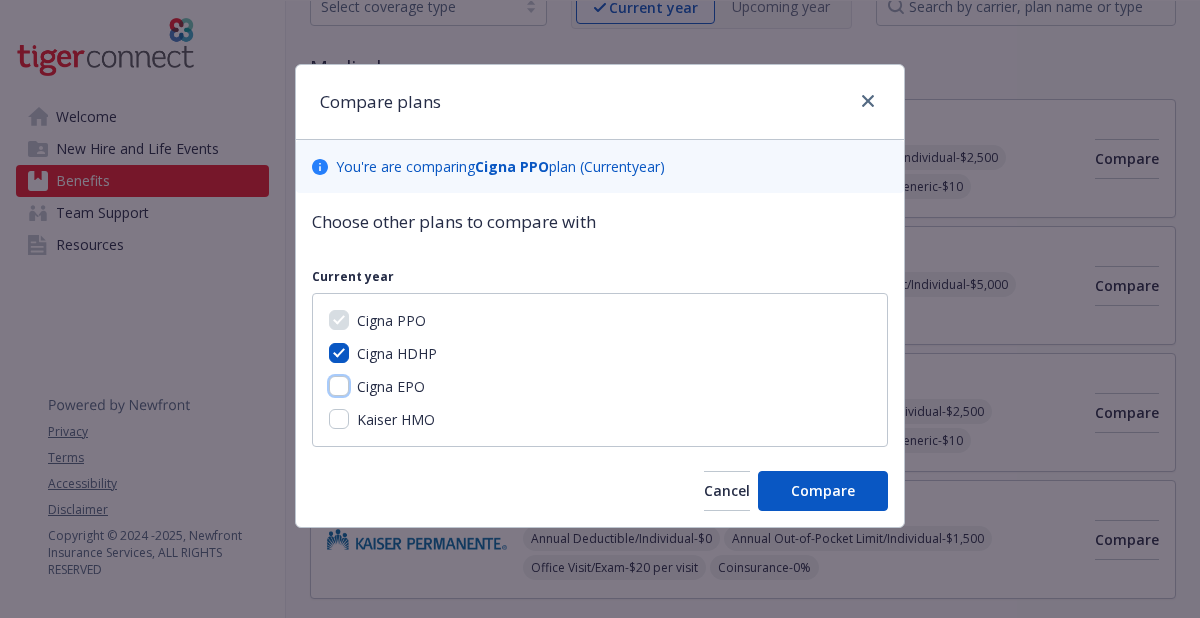 click on "Cigna EPO" at bounding box center [339, 386] 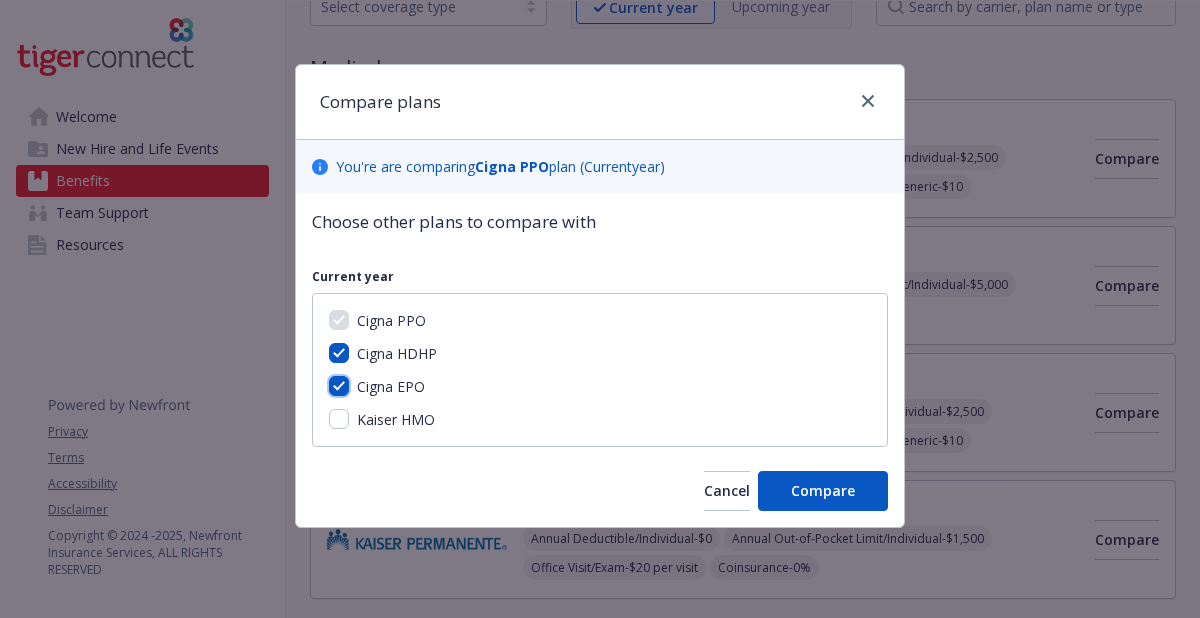 checkbox on "true" 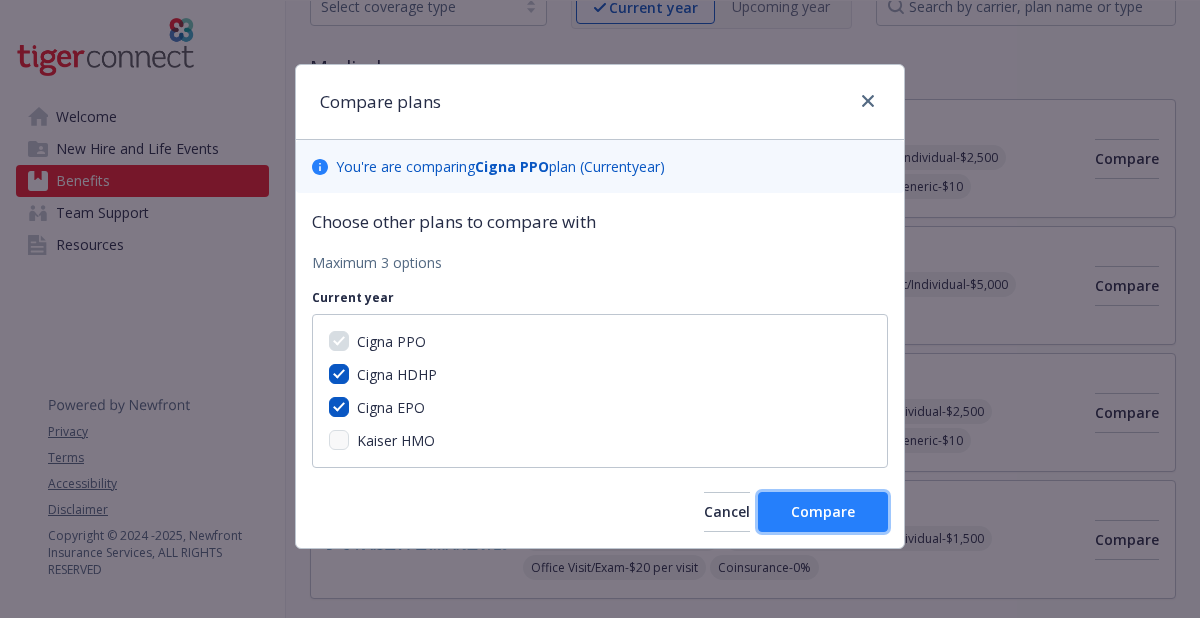 click on "Compare" at bounding box center [823, 512] 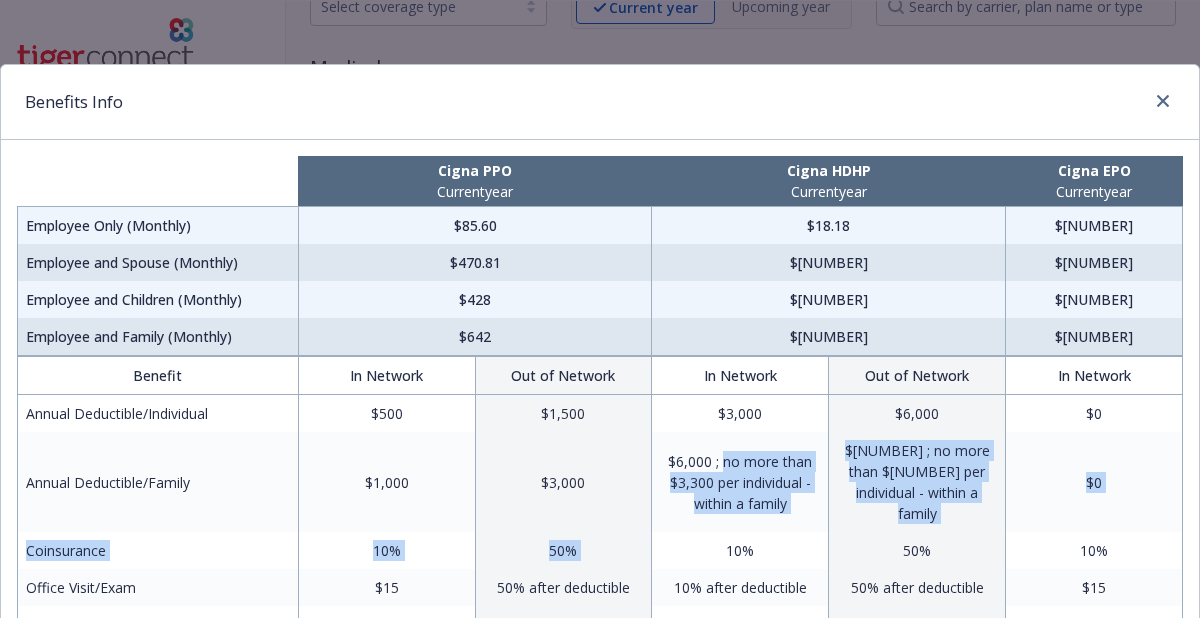 drag, startPoint x: 759, startPoint y: 496, endPoint x: 722, endPoint y: 444, distance: 63.82006 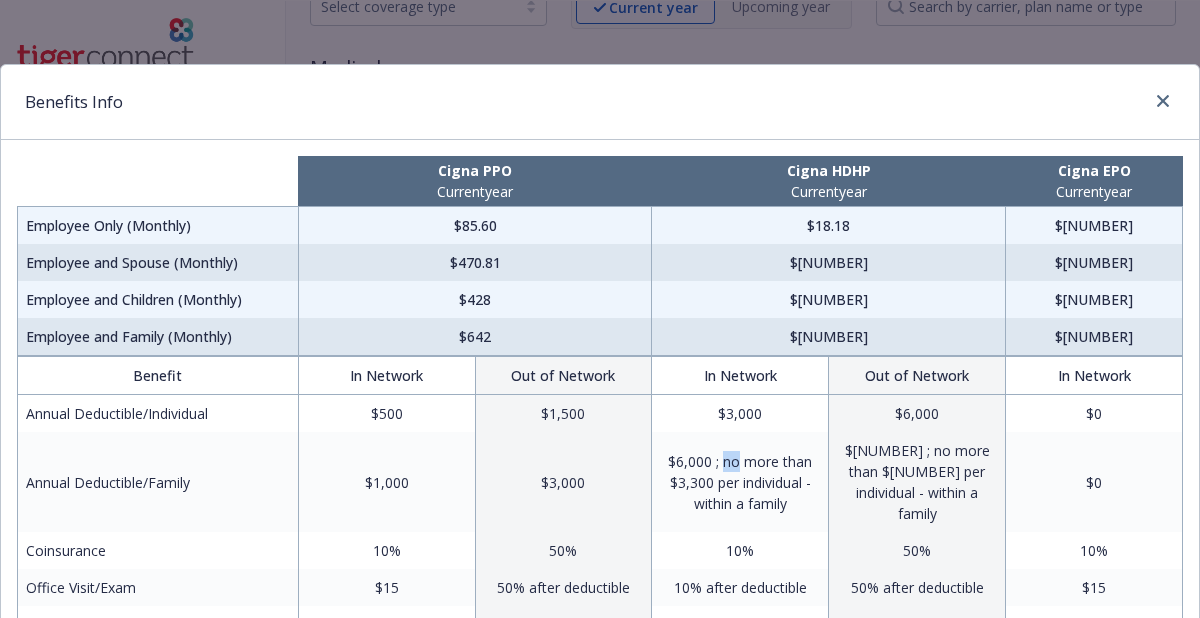 click on "$6,000 ; no more than $3,300 per individual - within a family" at bounding box center [740, 482] 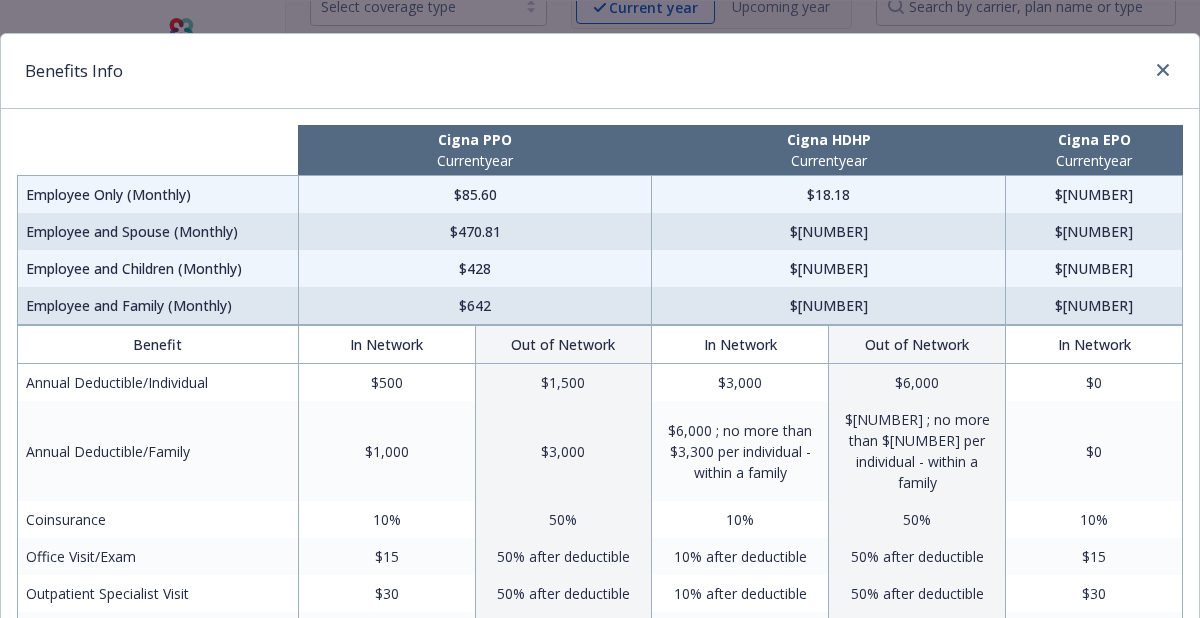 click on "50% after deductible" at bounding box center [563, 556] 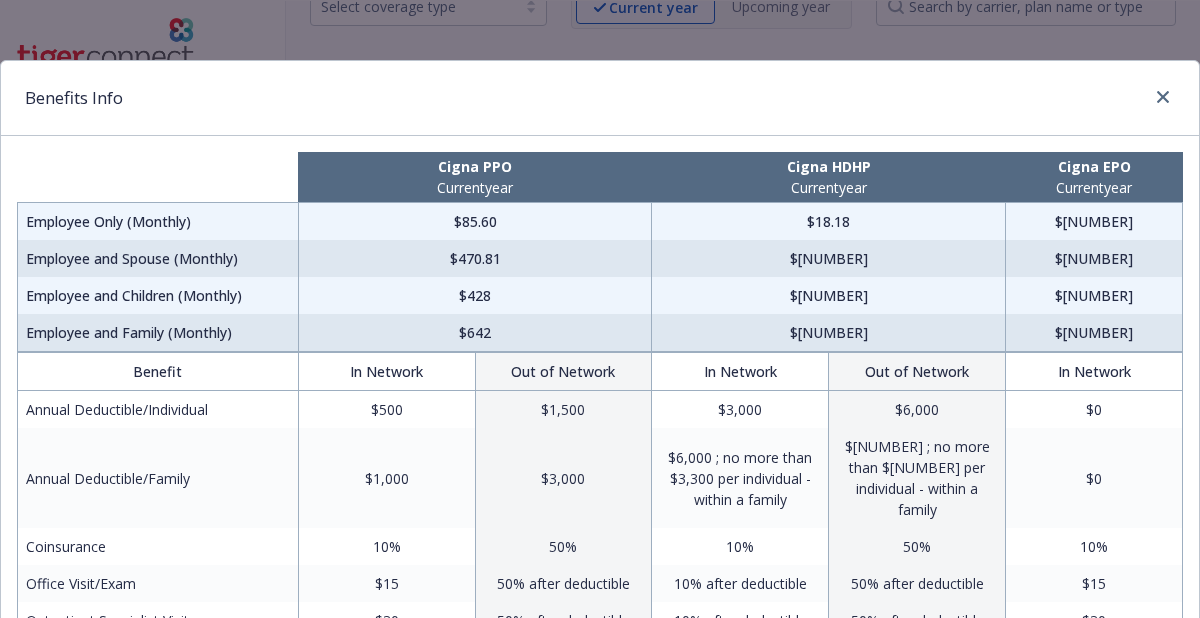 scroll, scrollTop: 0, scrollLeft: 0, axis: both 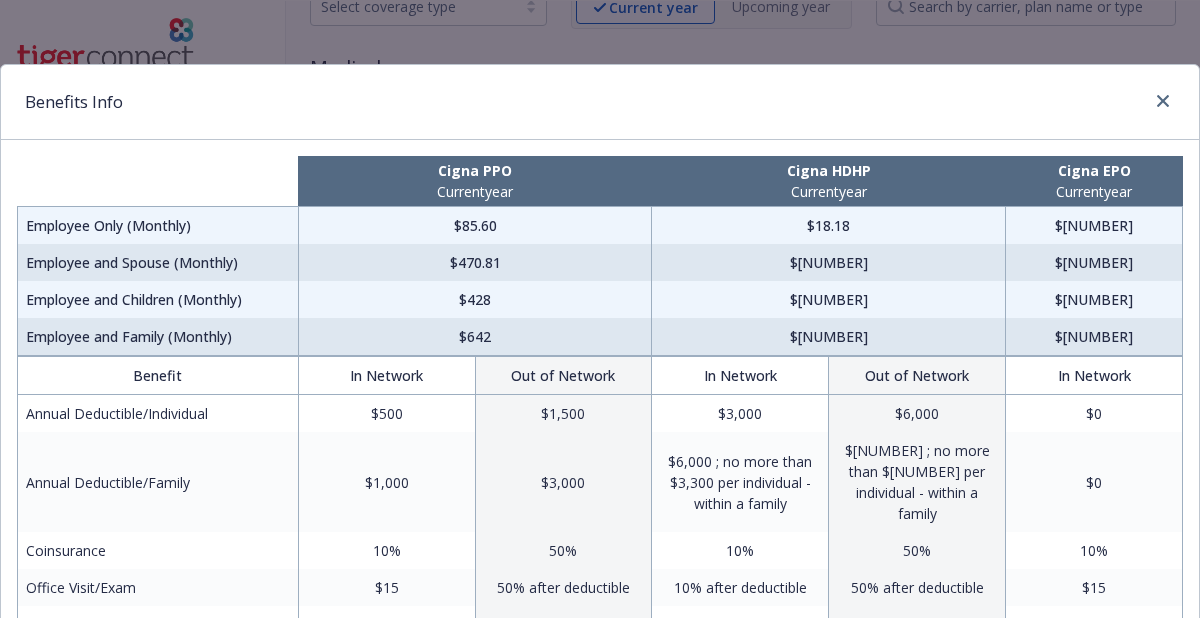 click on "$18.18" at bounding box center [829, 226] 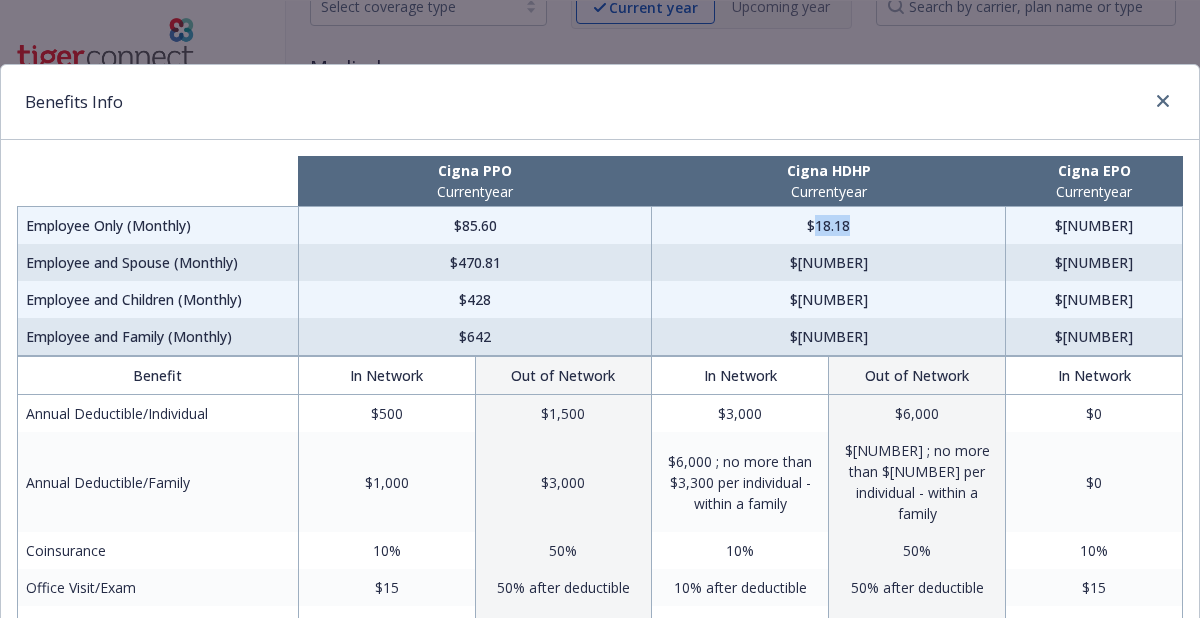 click on "$18.18" at bounding box center [829, 226] 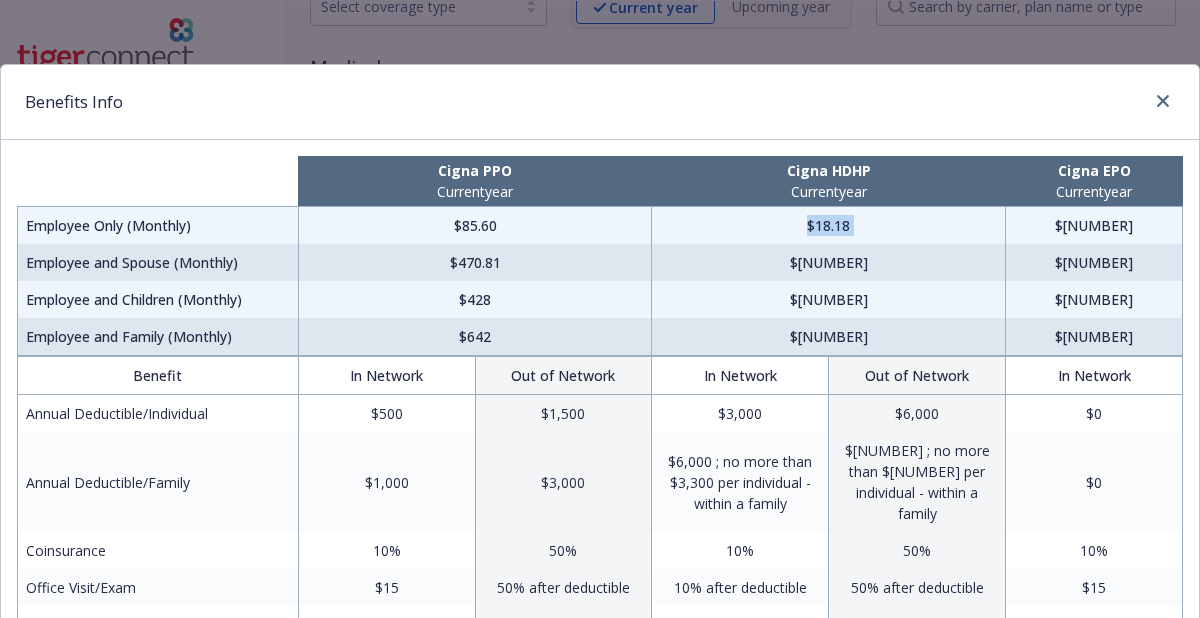 click on "$18.18" at bounding box center [829, 226] 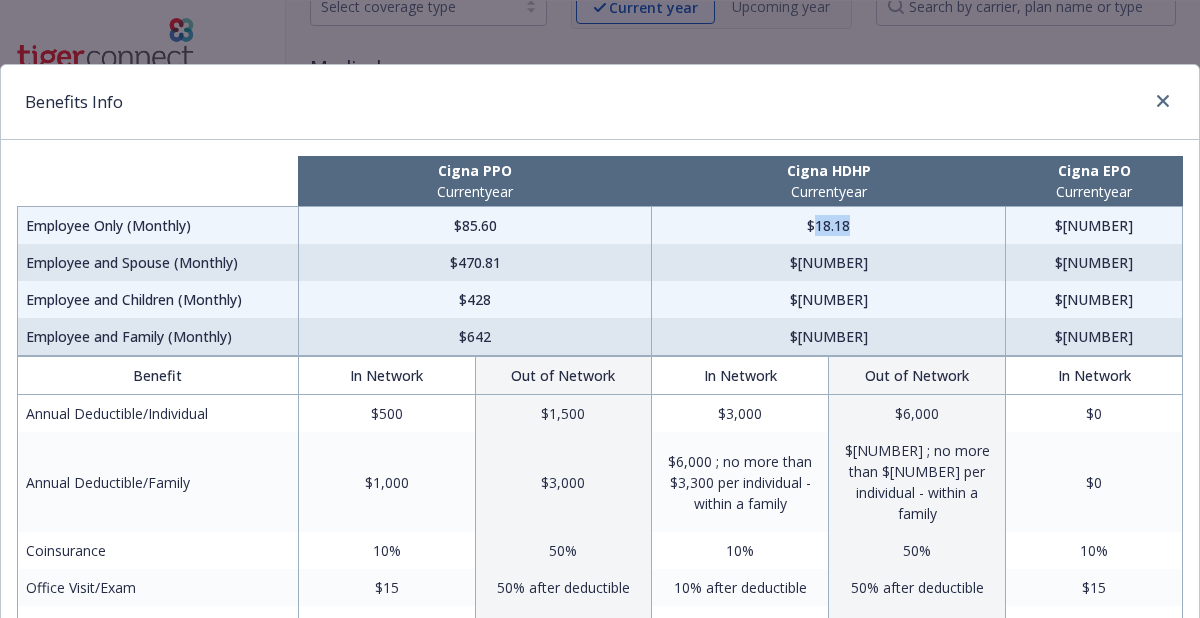 click on "$18.18" at bounding box center [829, 226] 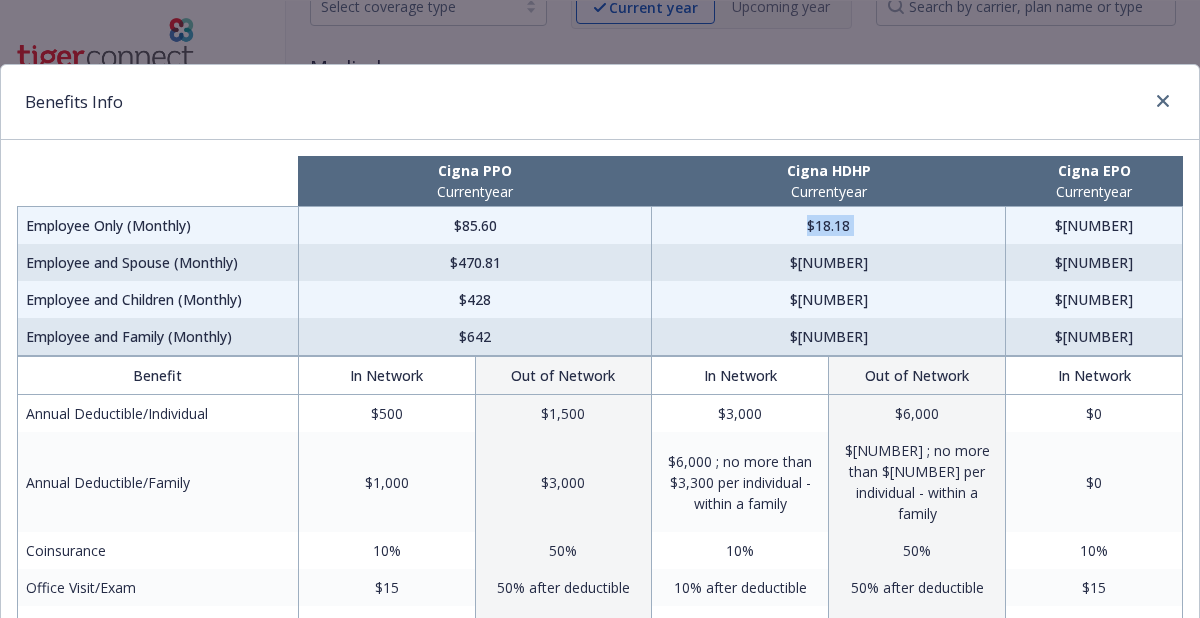 click on "$18.18" at bounding box center (829, 226) 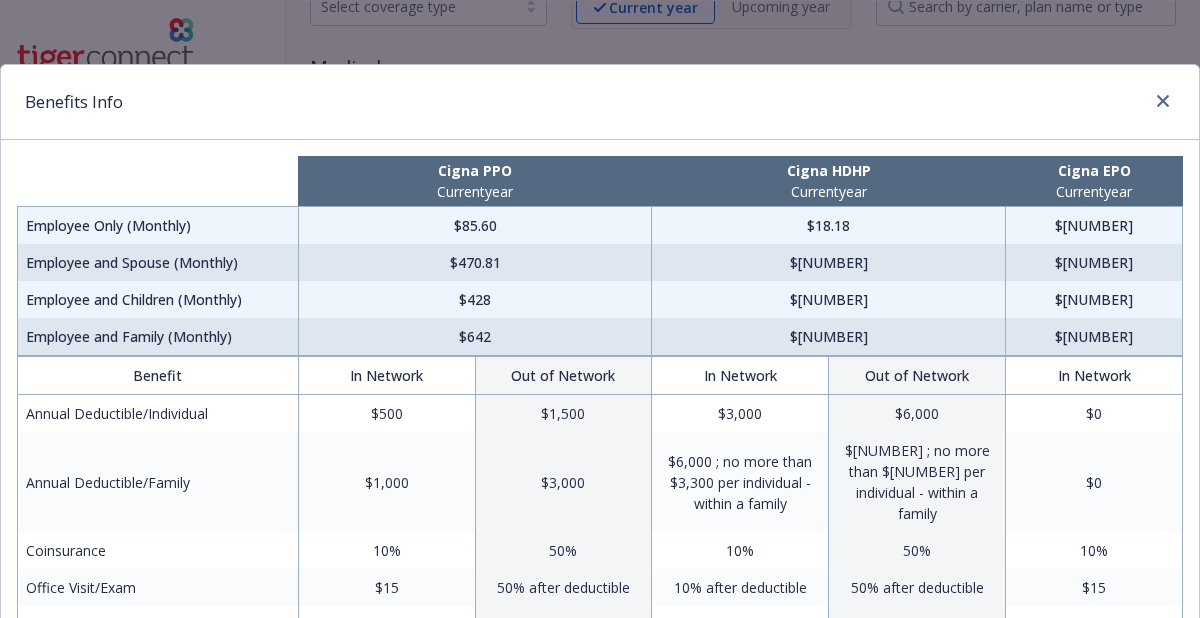 click on "$18.18" at bounding box center (829, 226) 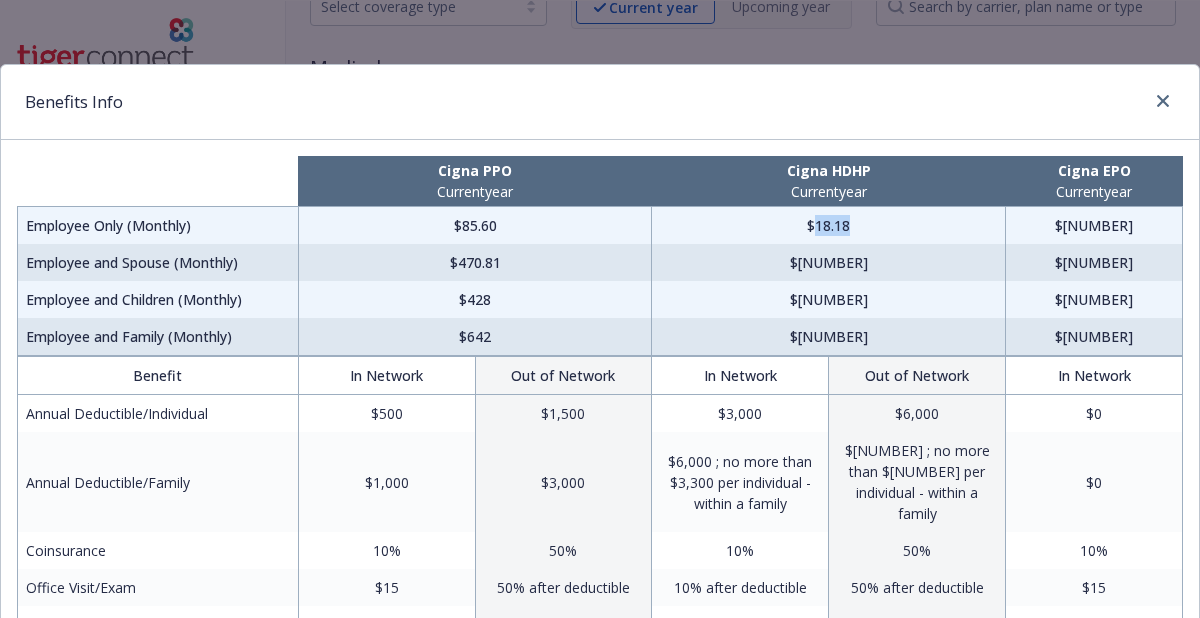 click on "$18.18" at bounding box center [829, 226] 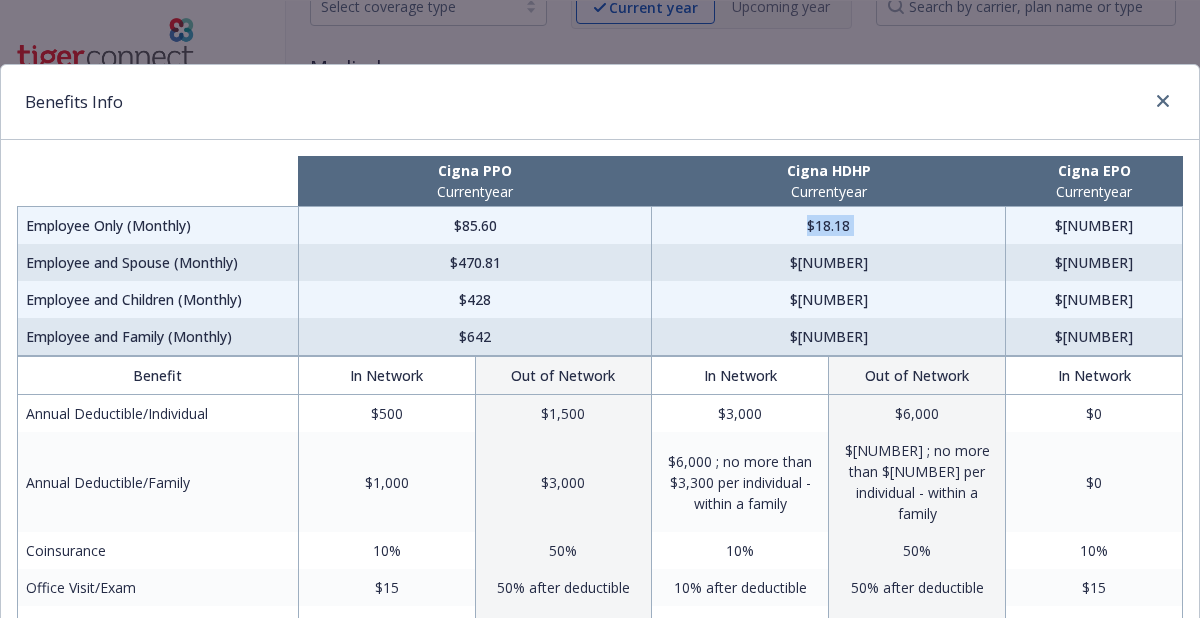 click on "$18.18" at bounding box center (829, 226) 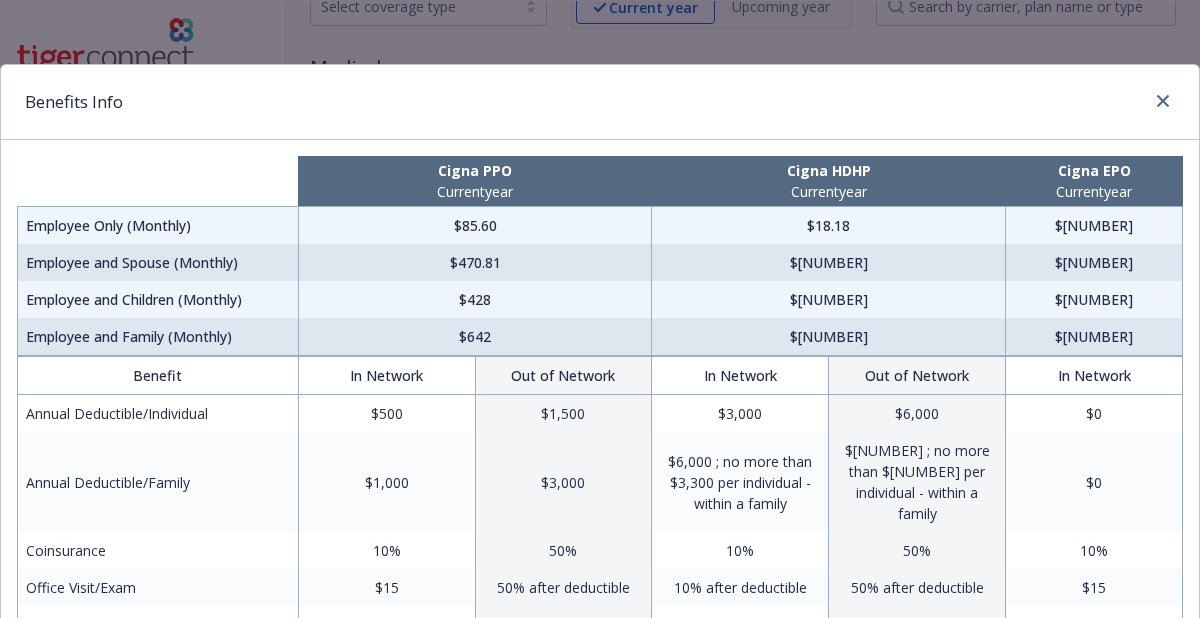 click on "$85.60" at bounding box center (475, 226) 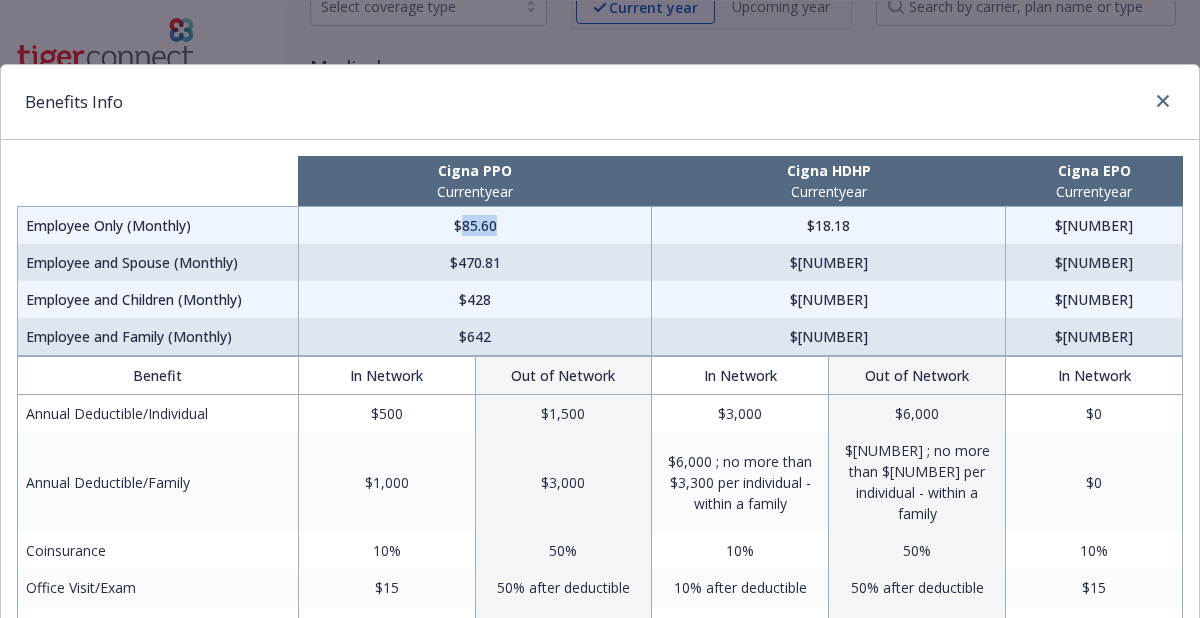 click on "$85.60" at bounding box center [475, 226] 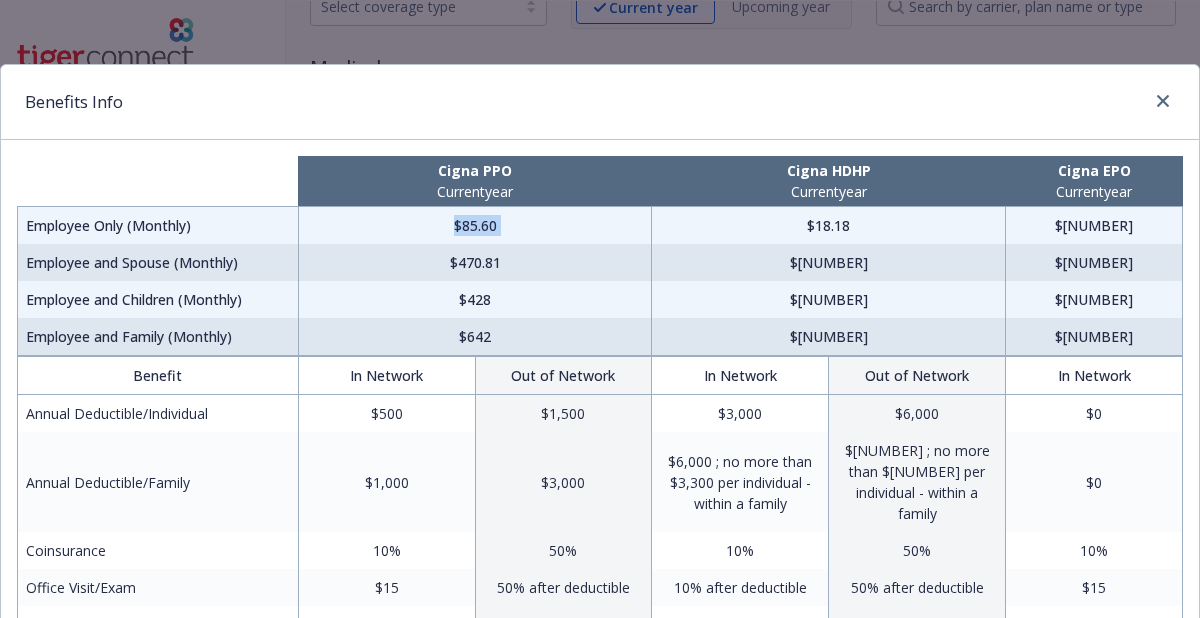 click on "$85.60" at bounding box center [475, 226] 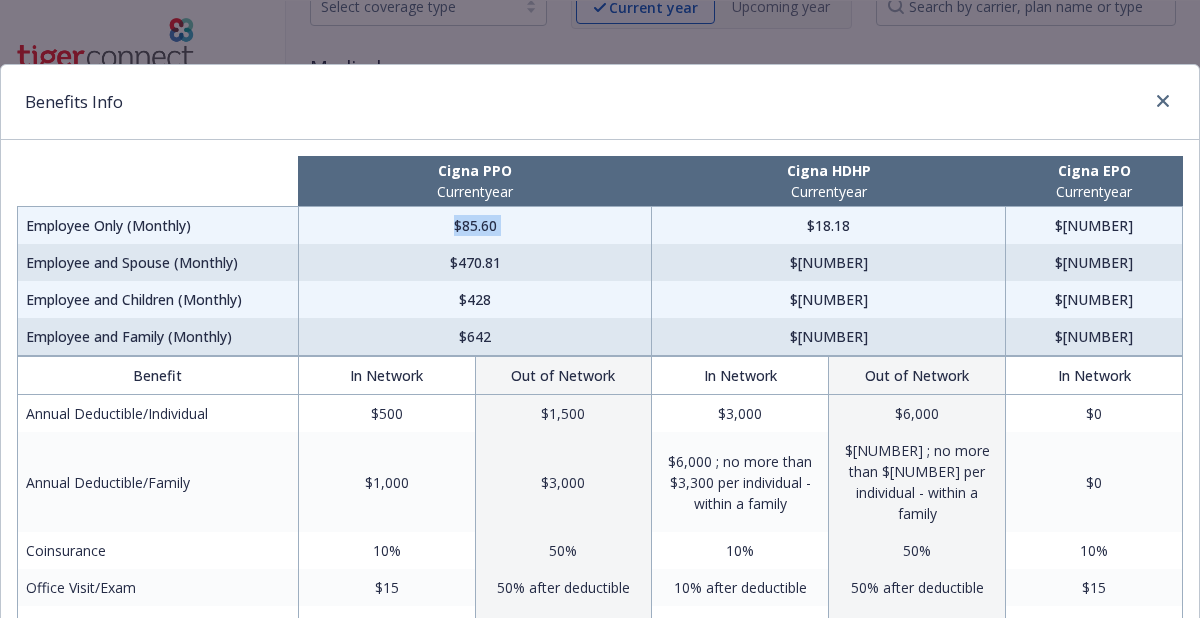 click on "$85.60" at bounding box center (475, 226) 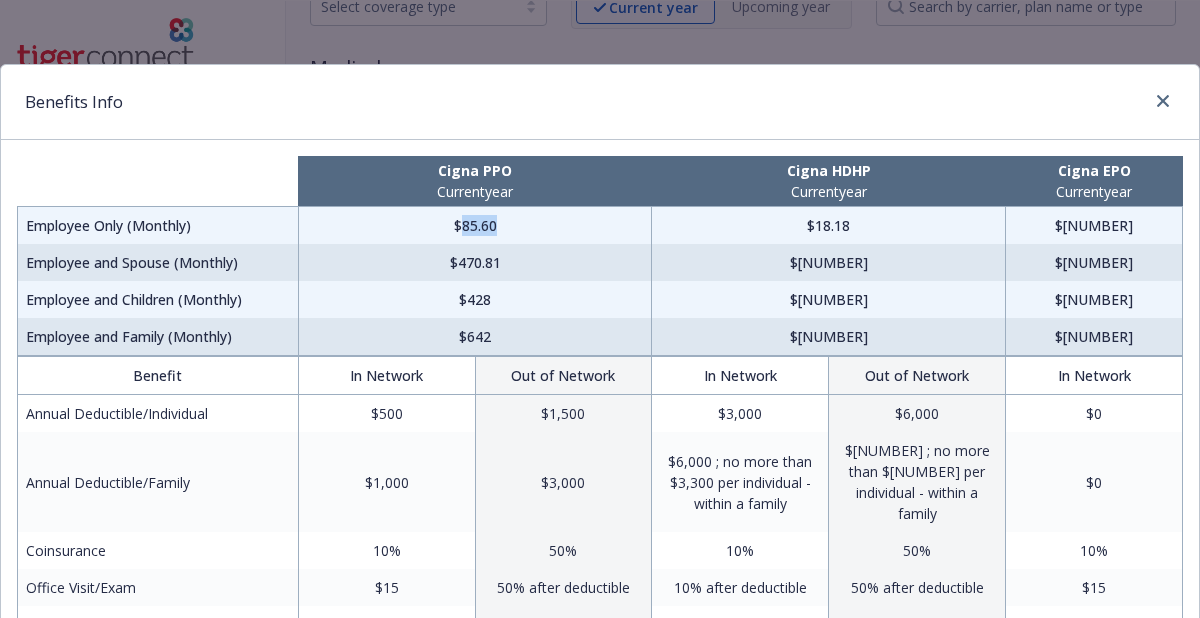 click on "$85.60" at bounding box center [475, 226] 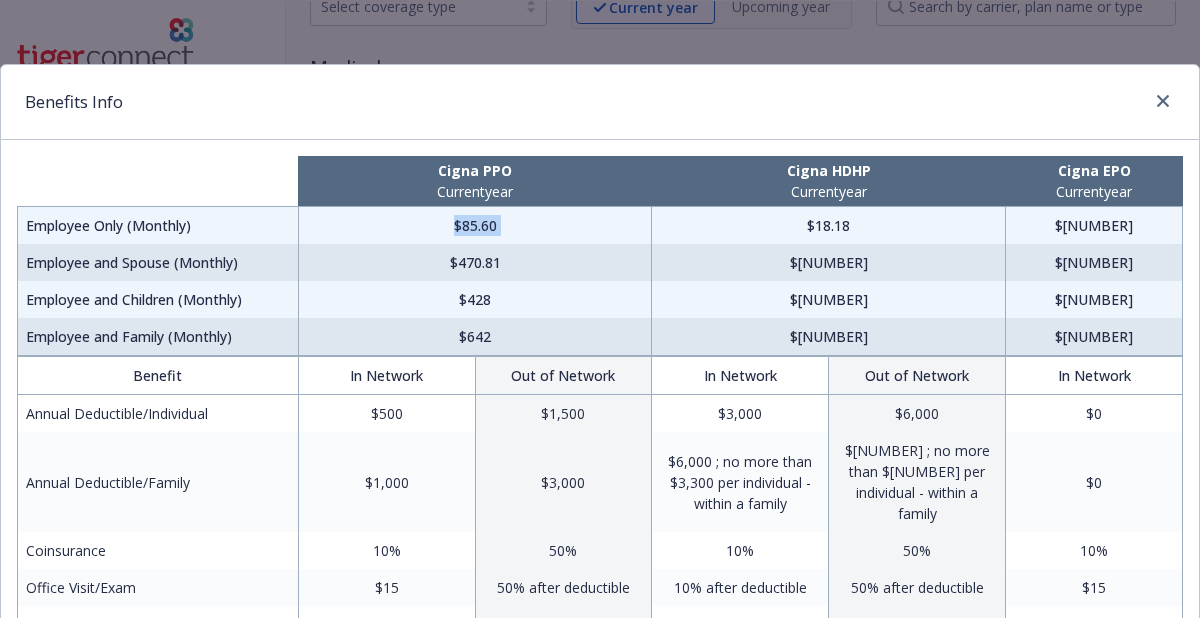 click on "$85.60" at bounding box center [475, 226] 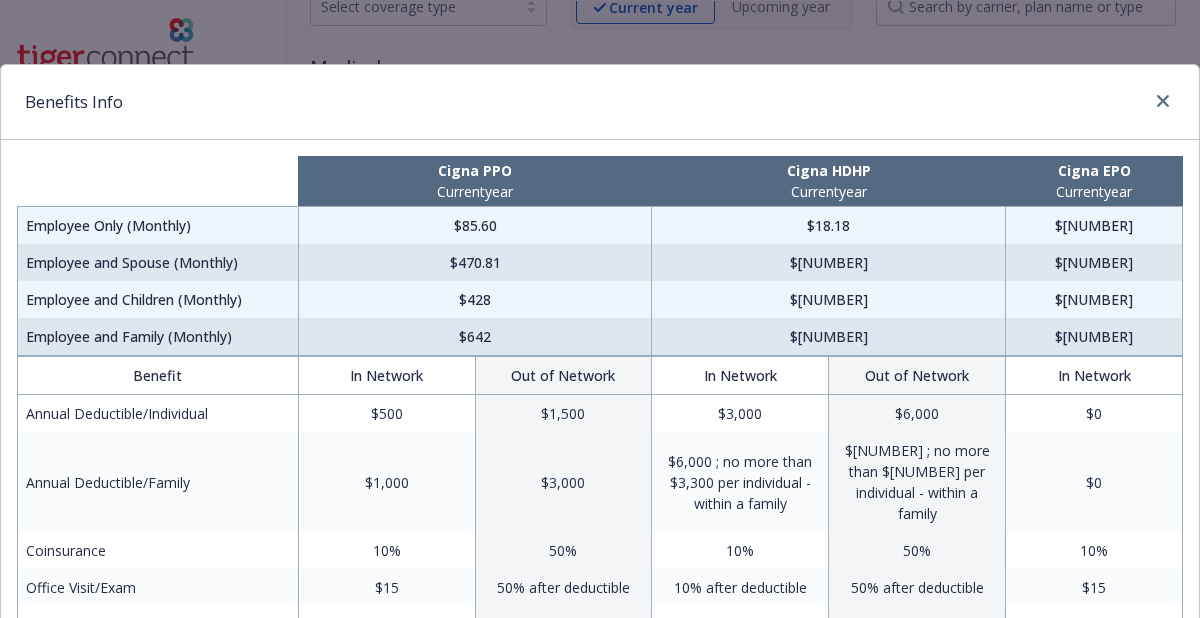 click on "$18.18" at bounding box center (829, 226) 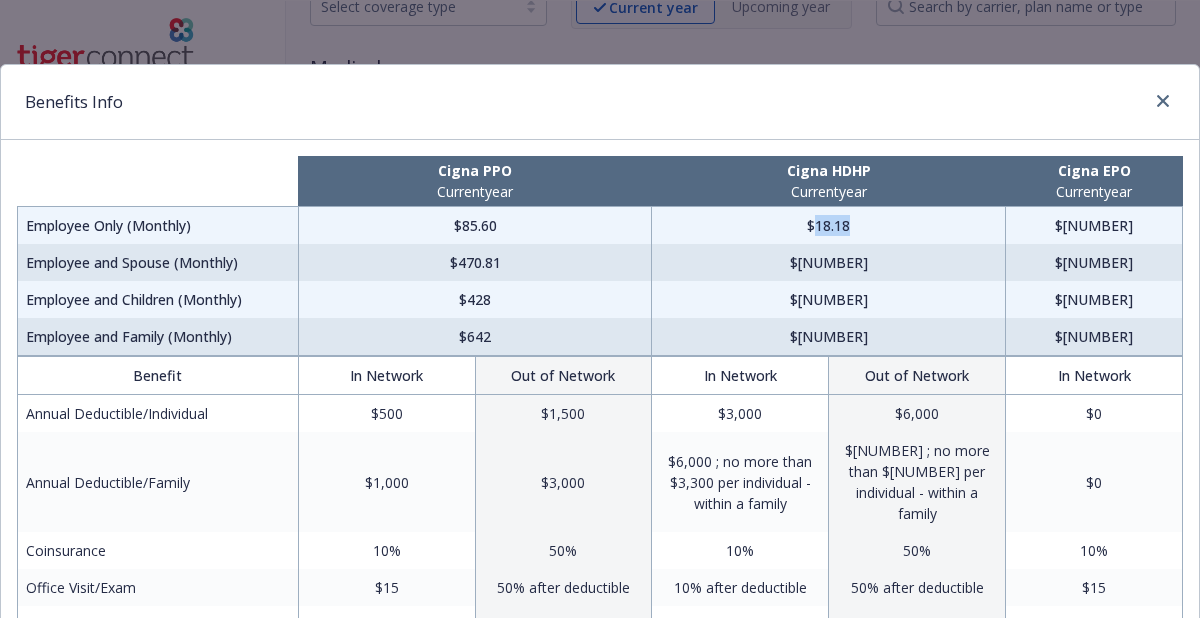 click on "$18.18" at bounding box center (829, 226) 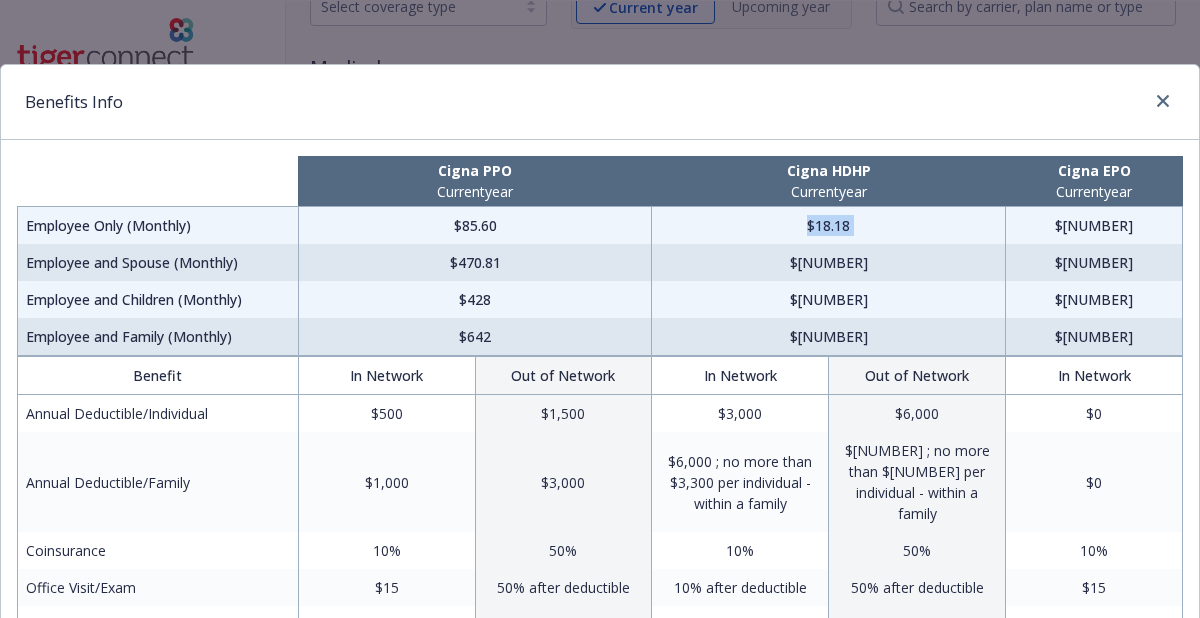click on "$18.18" at bounding box center [829, 226] 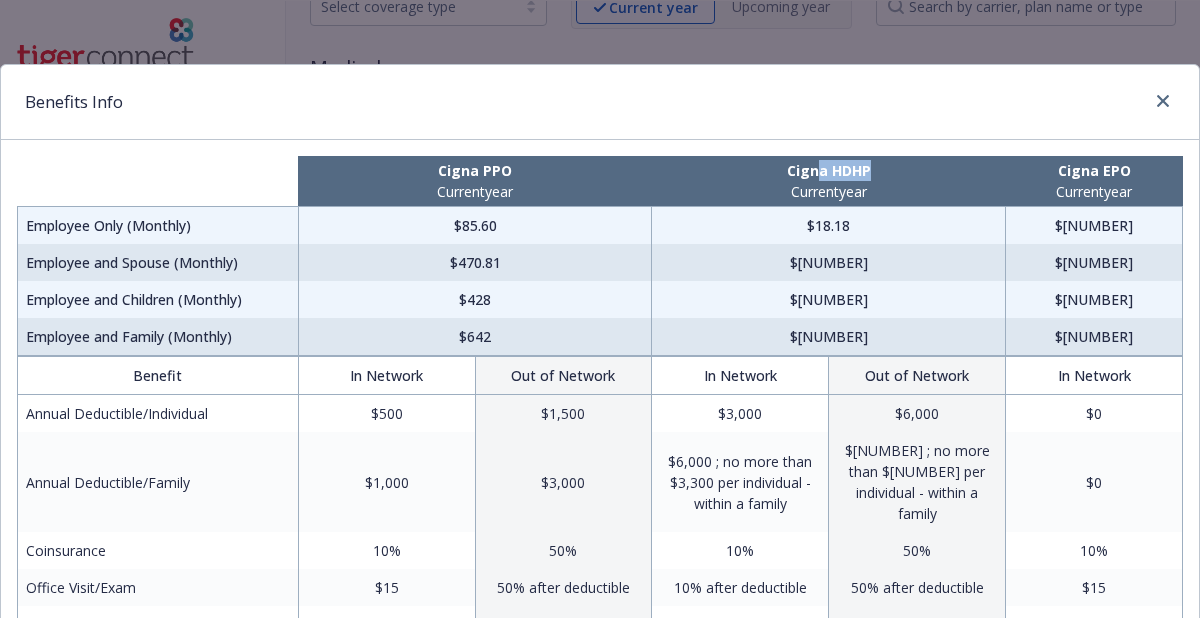 drag, startPoint x: 820, startPoint y: 173, endPoint x: 885, endPoint y: 177, distance: 65.12296 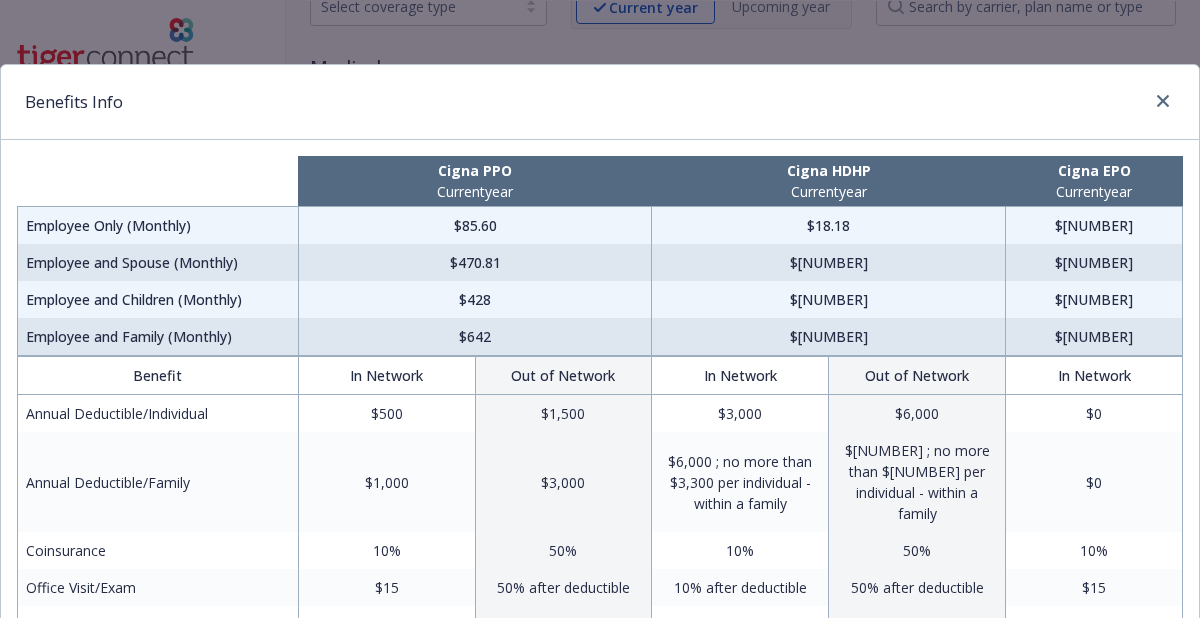 click on "$18.18" at bounding box center (829, 226) 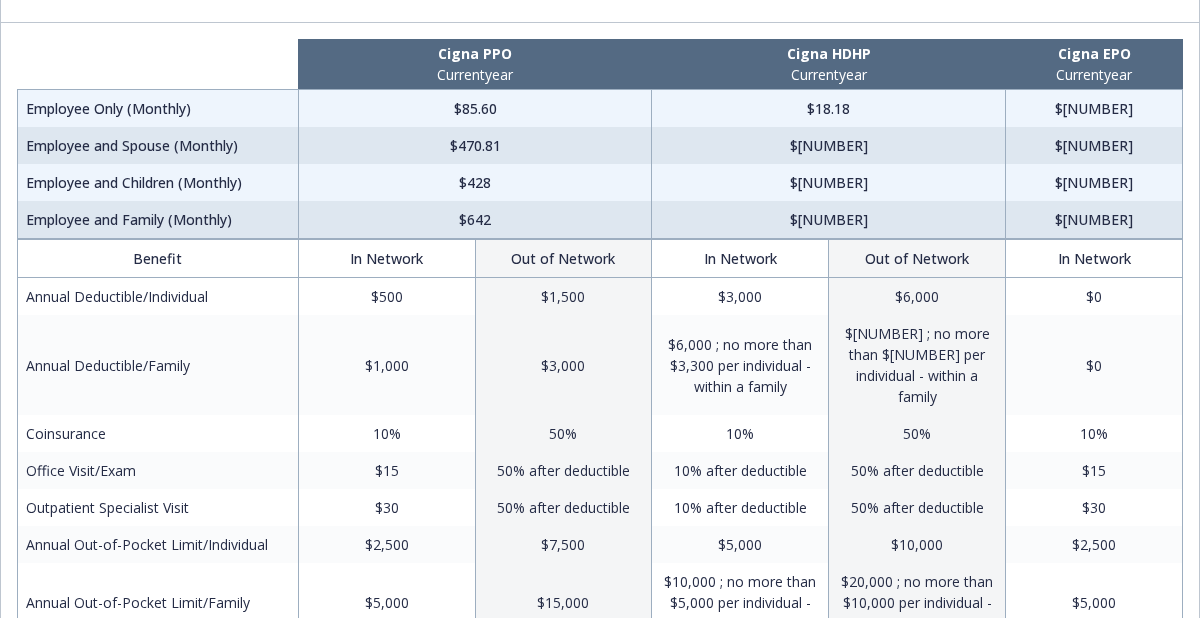 scroll, scrollTop: 123, scrollLeft: 0, axis: vertical 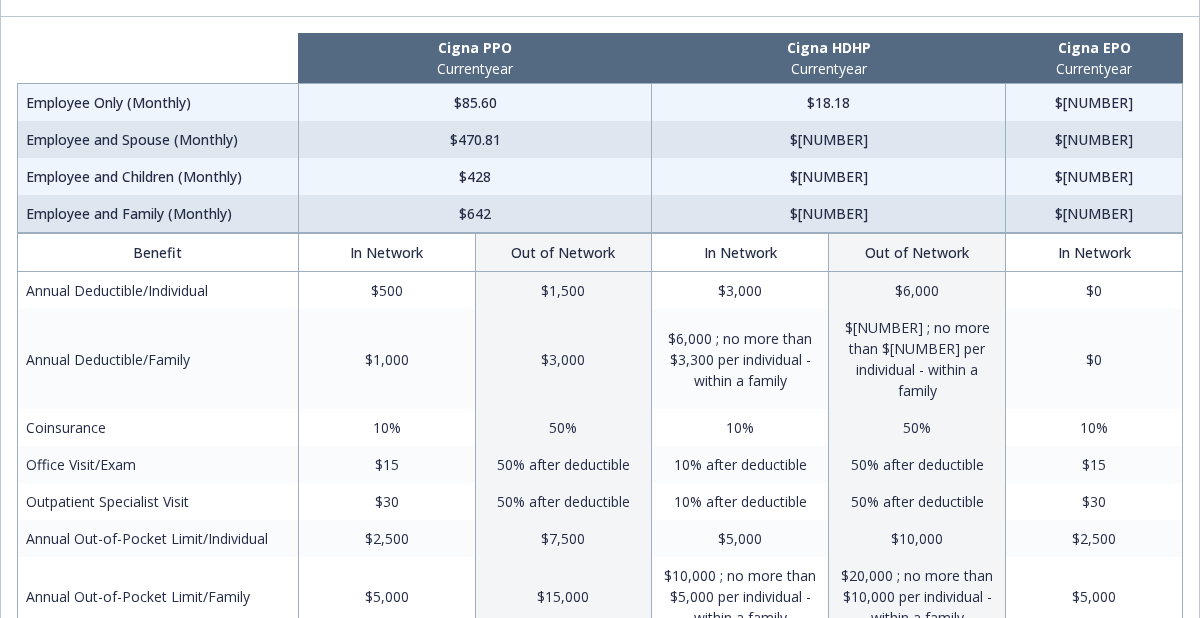 click on "$3,000" at bounding box center [740, 291] 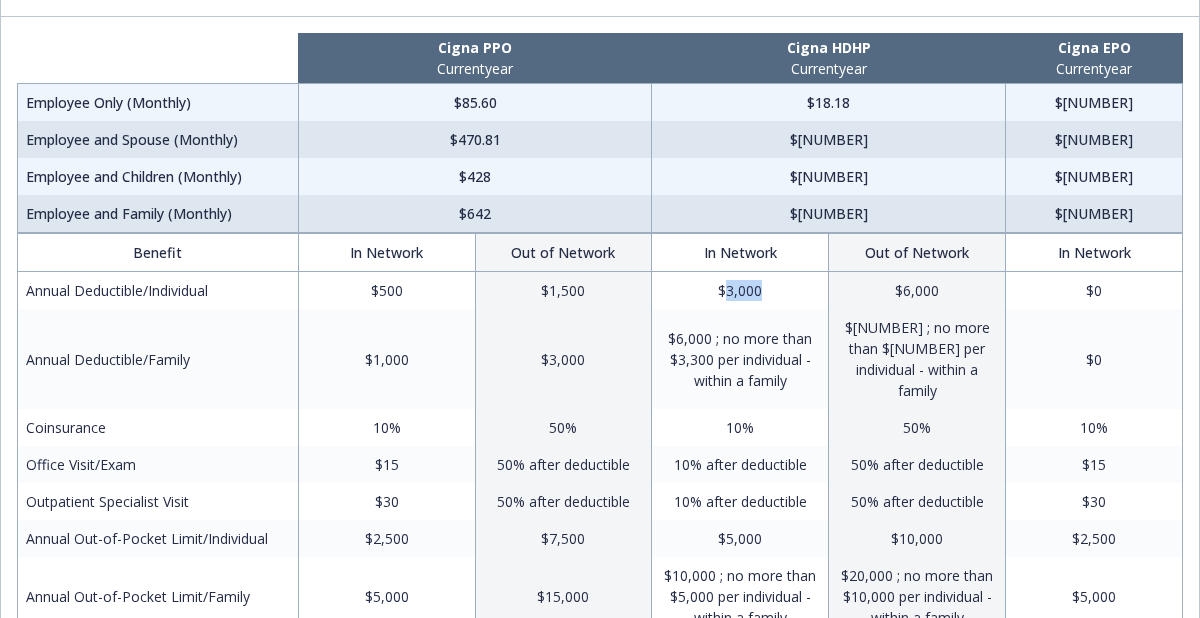 click on "$3,000" at bounding box center [740, 291] 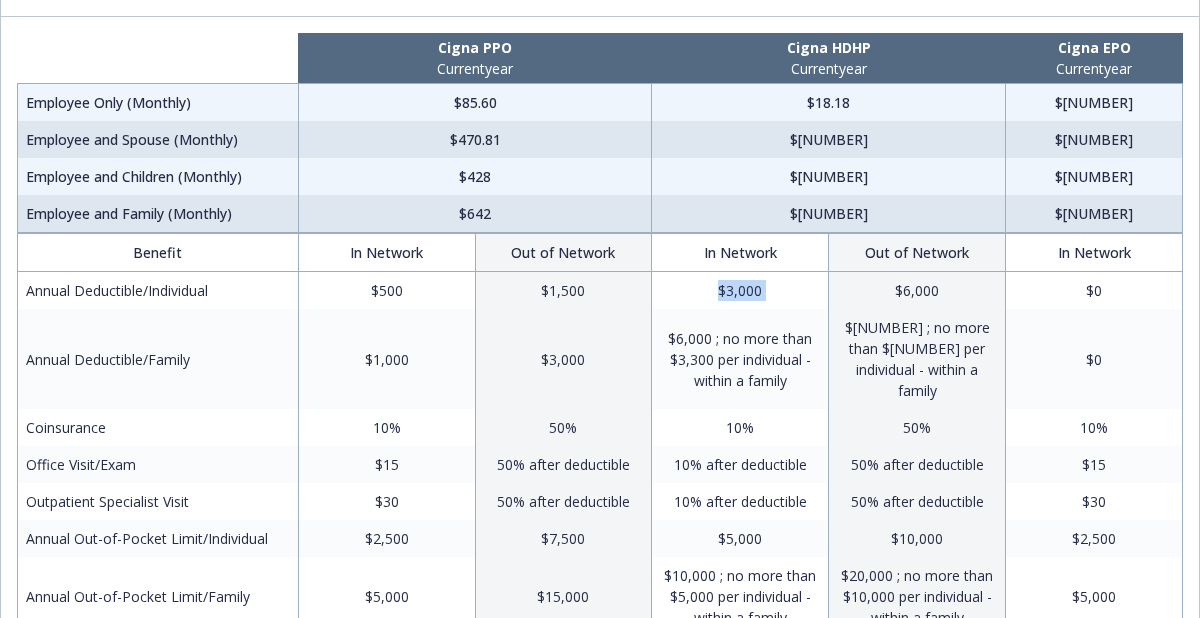 click on "$3,000" at bounding box center (740, 291) 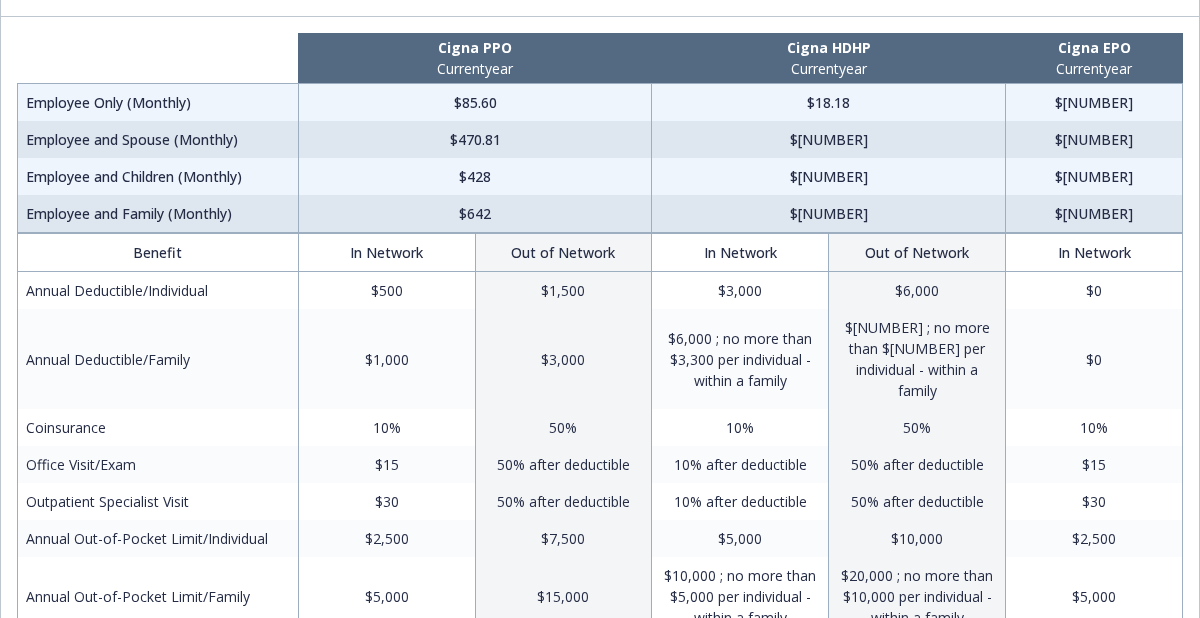 click on "$6,000 ; no more than $3,300 per individual - within a family" at bounding box center [740, 359] 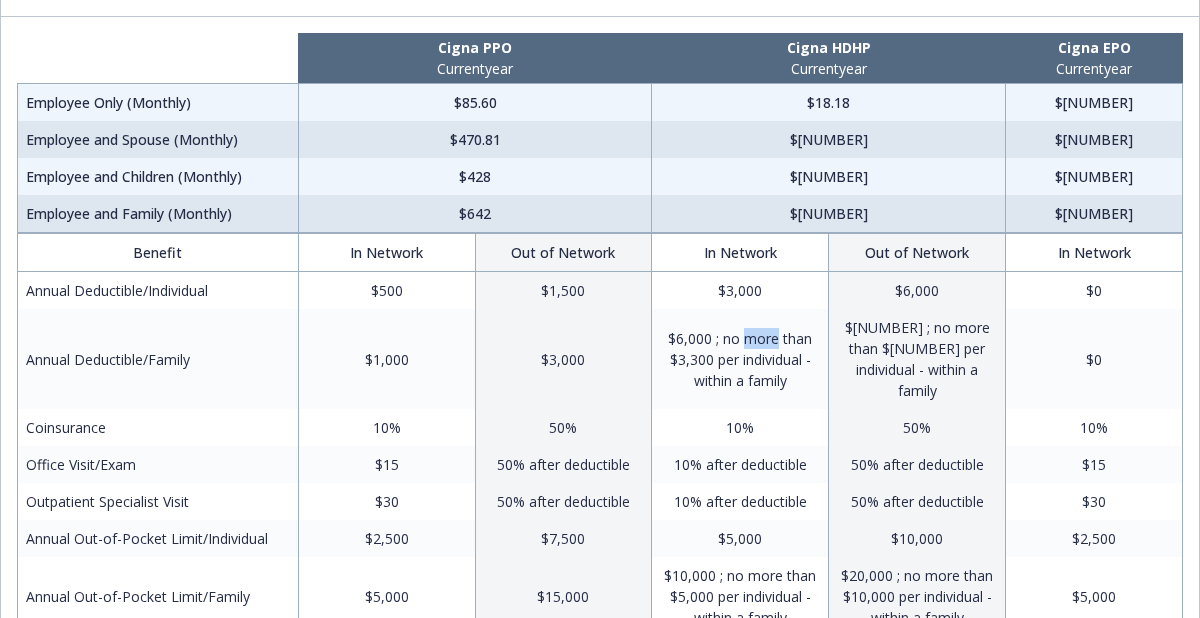 click on "$6,000 ; no more than $3,300 per individual - within a family" at bounding box center (740, 359) 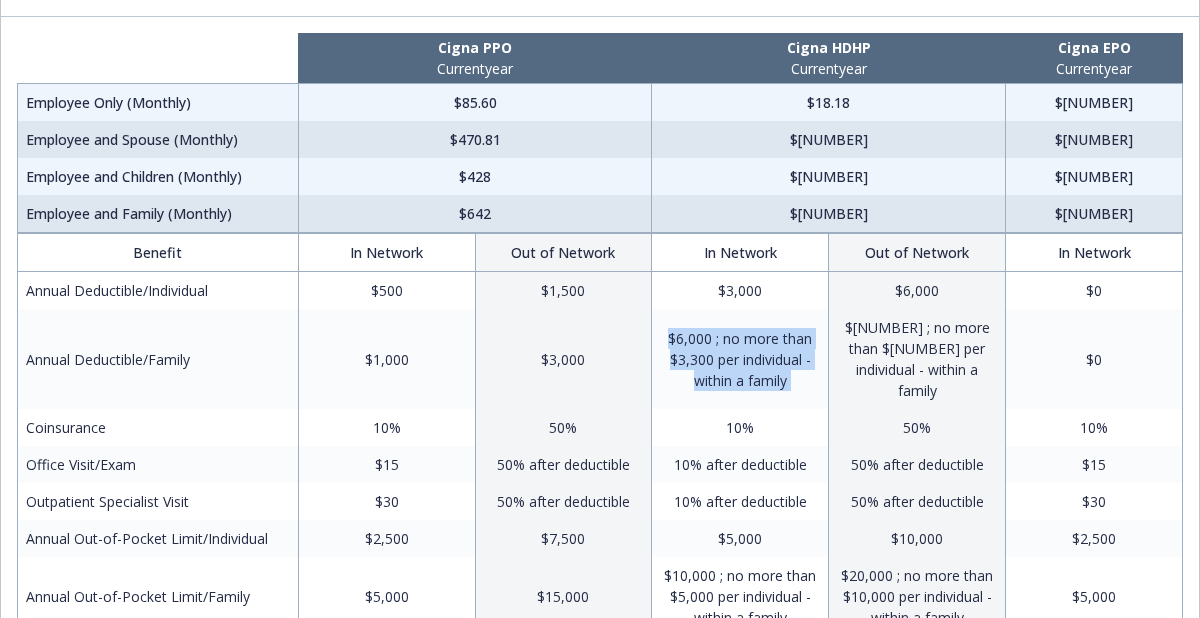 click on "$6,000 ; no more than $3,300 per individual - within a family" at bounding box center (740, 359) 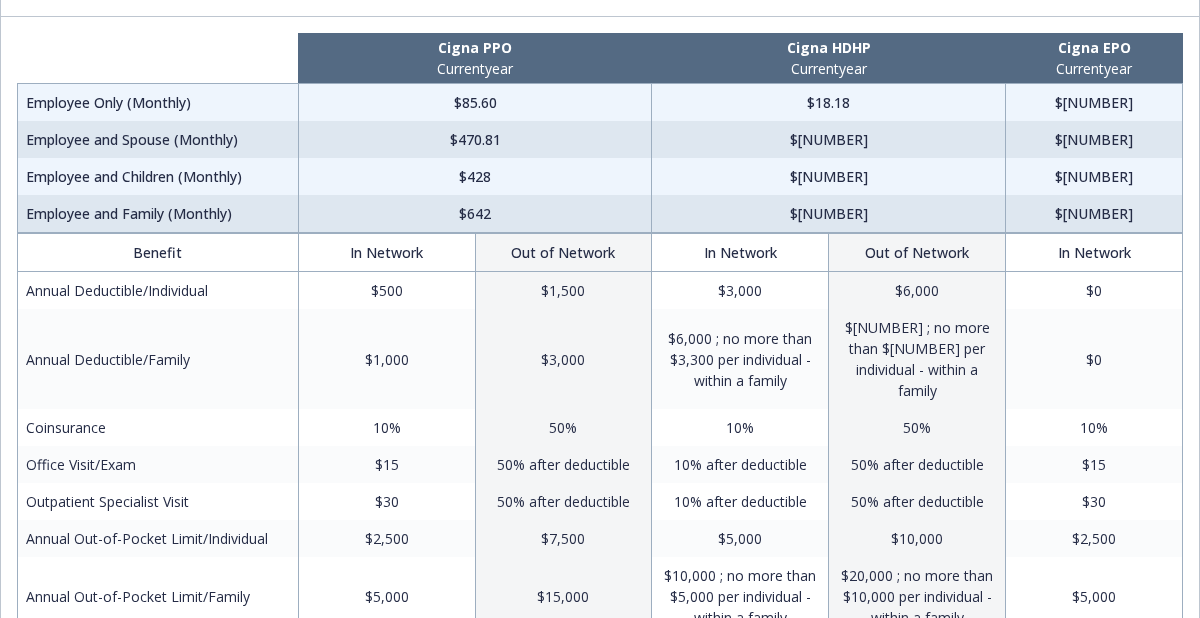 click on "10%" at bounding box center [740, 427] 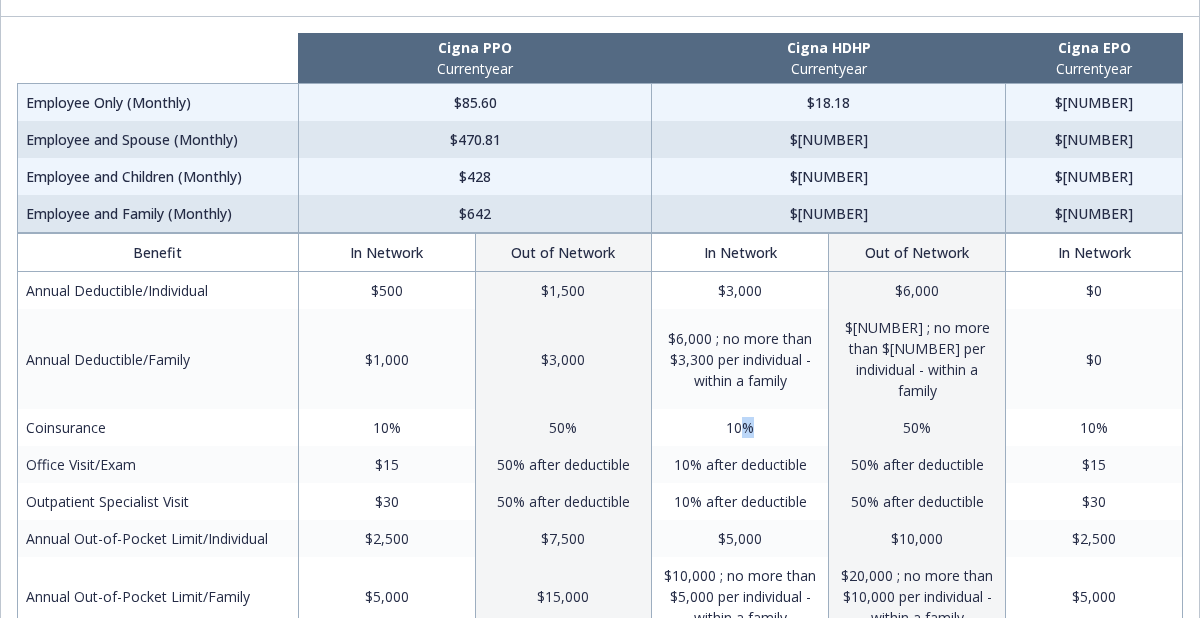 click on "10%" at bounding box center (740, 427) 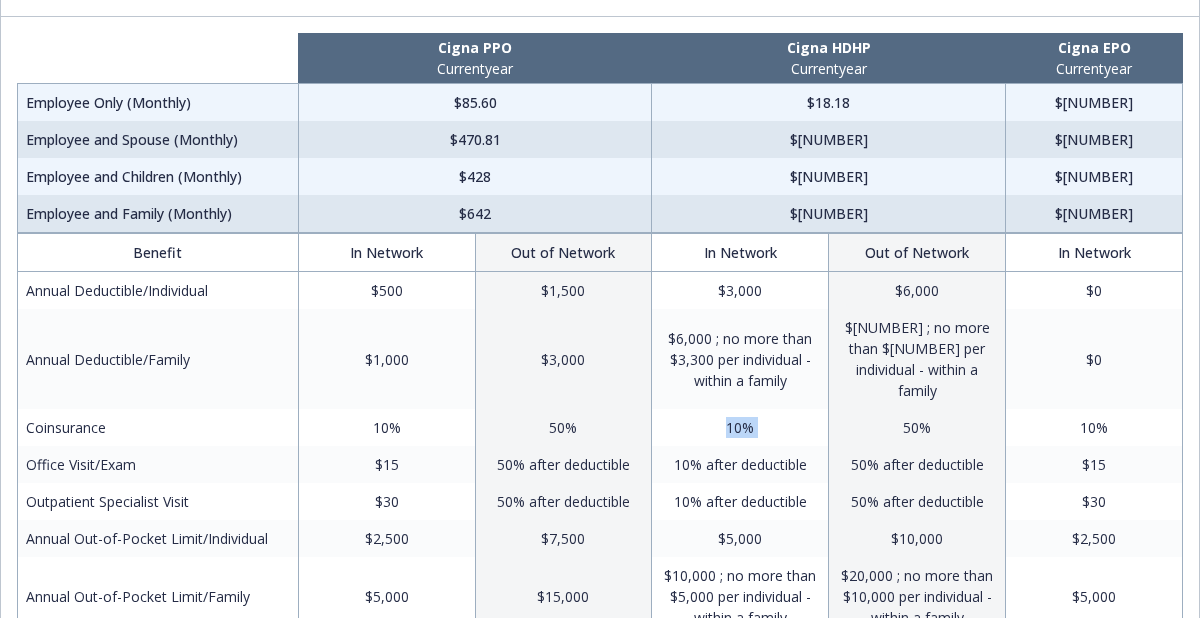 click on "10%" at bounding box center (740, 427) 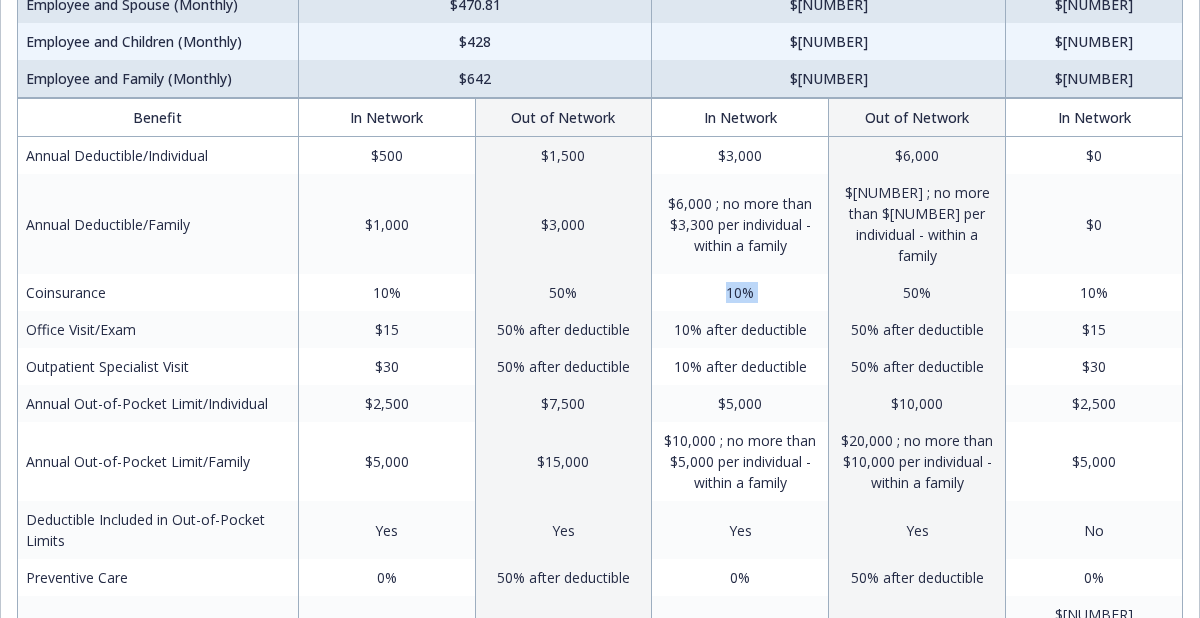 scroll, scrollTop: 266, scrollLeft: 0, axis: vertical 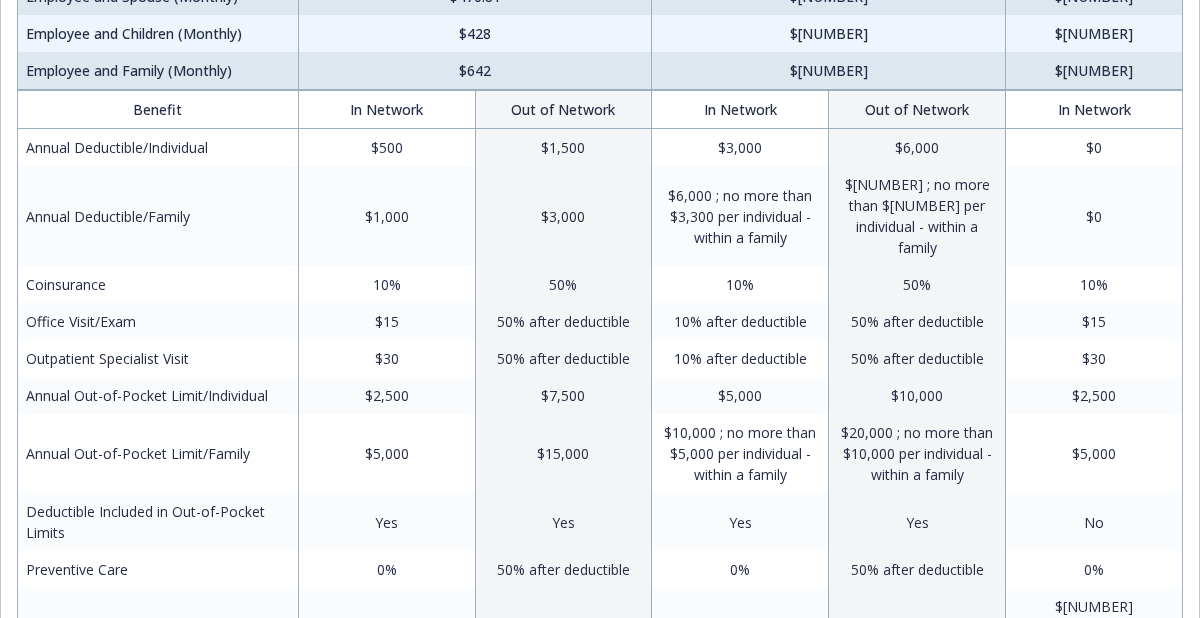 click on "10% after deductible" at bounding box center (740, 321) 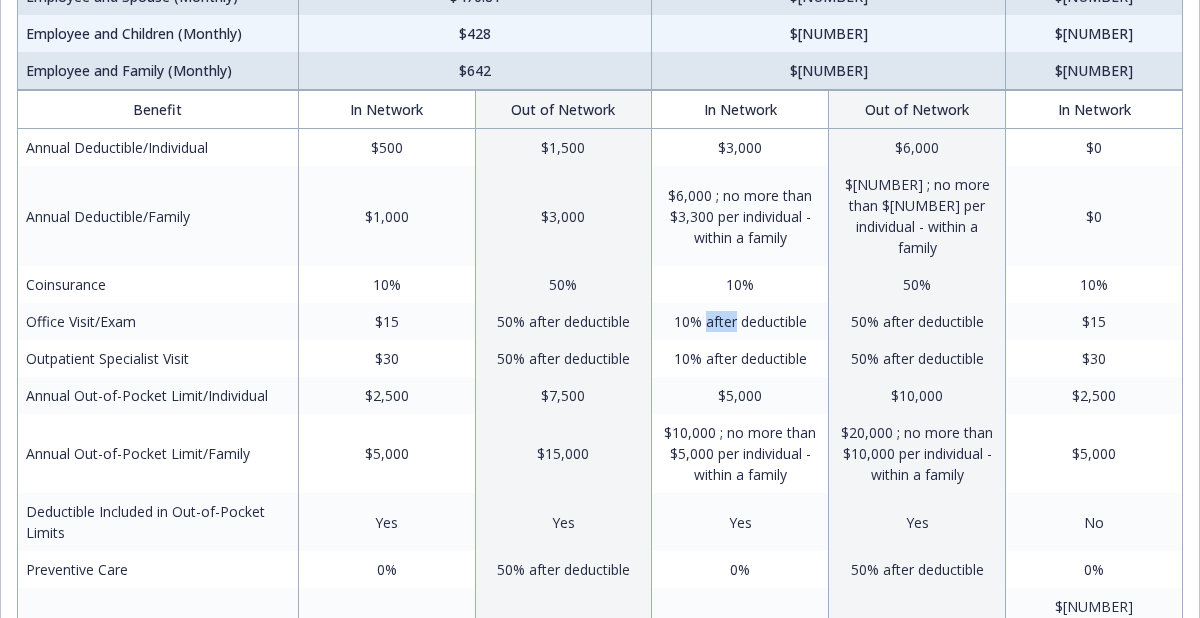click on "10% after deductible" at bounding box center (740, 321) 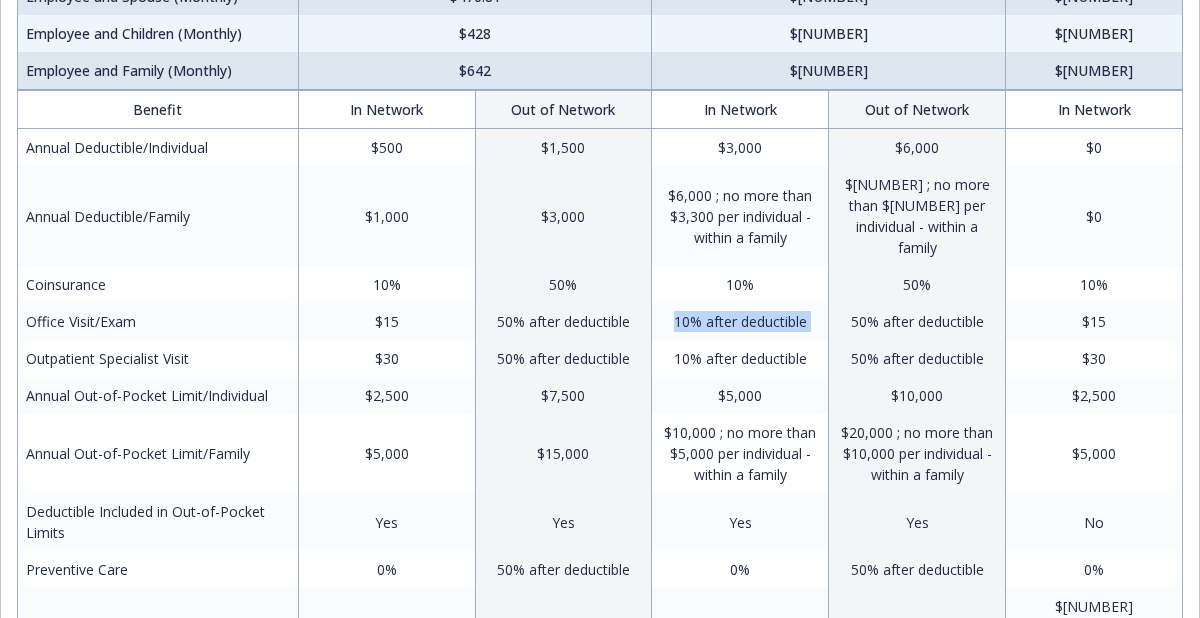 click on "10% after deductible" at bounding box center (740, 321) 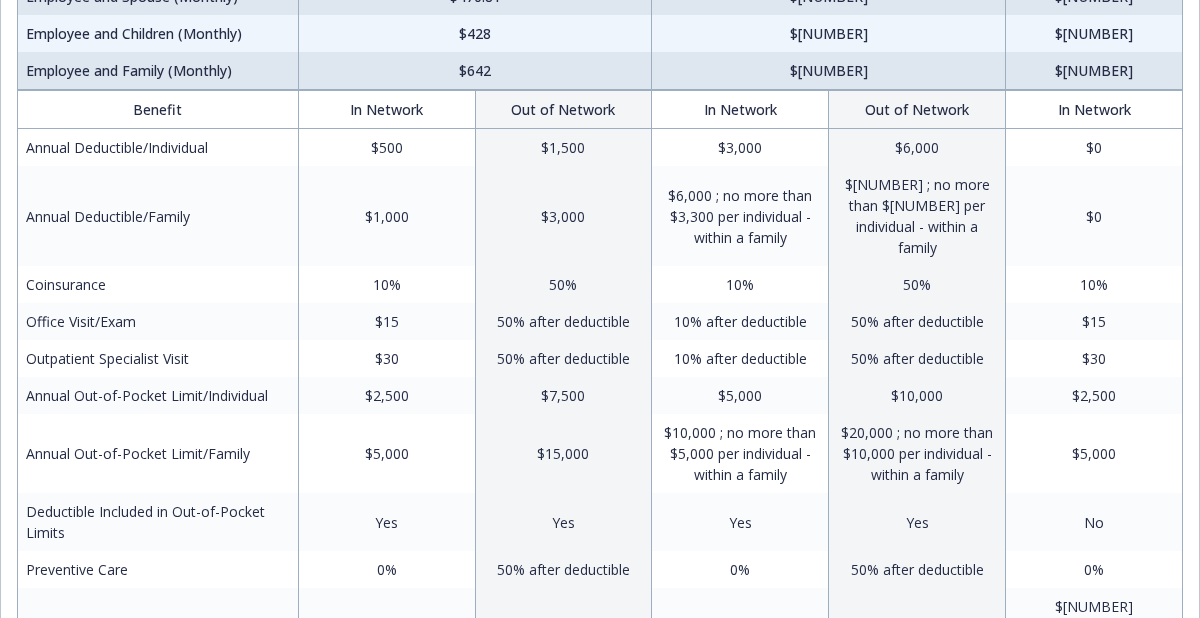 click on "10% after deductible" at bounding box center [740, 358] 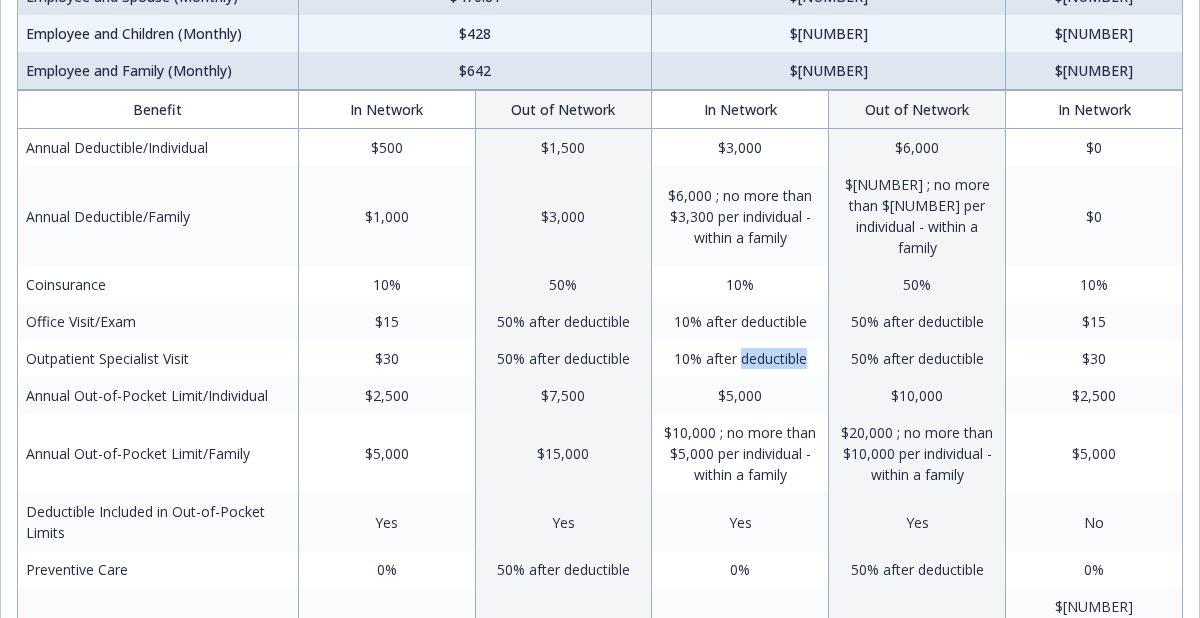 click on "10% after deductible" at bounding box center (740, 358) 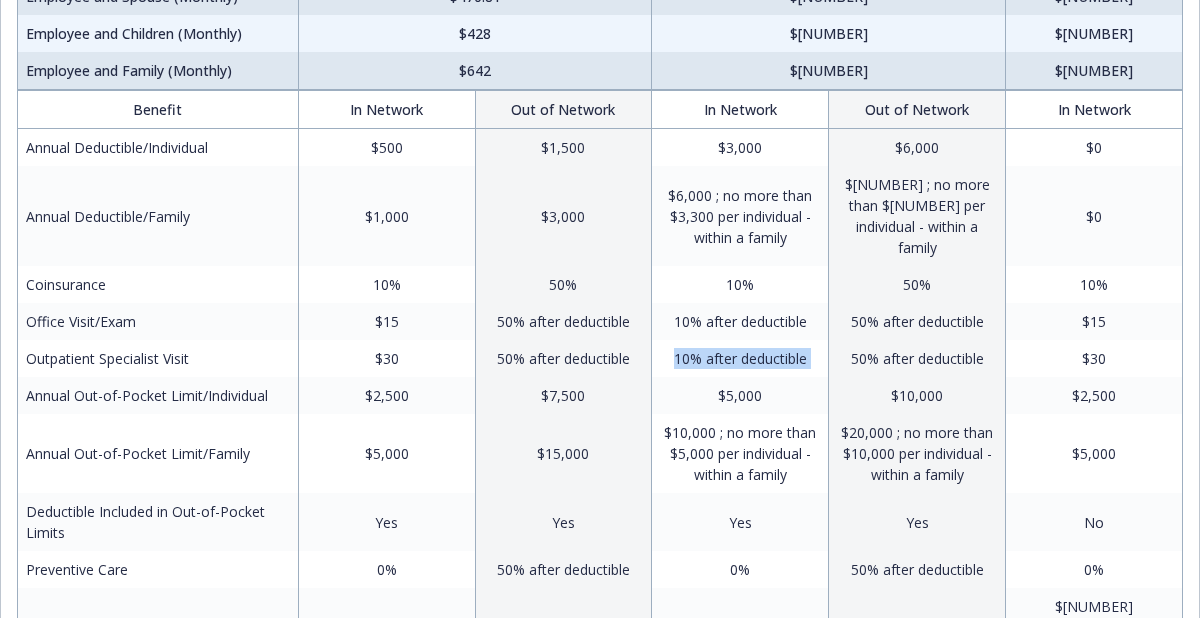 click on "10% after deductible" at bounding box center (740, 358) 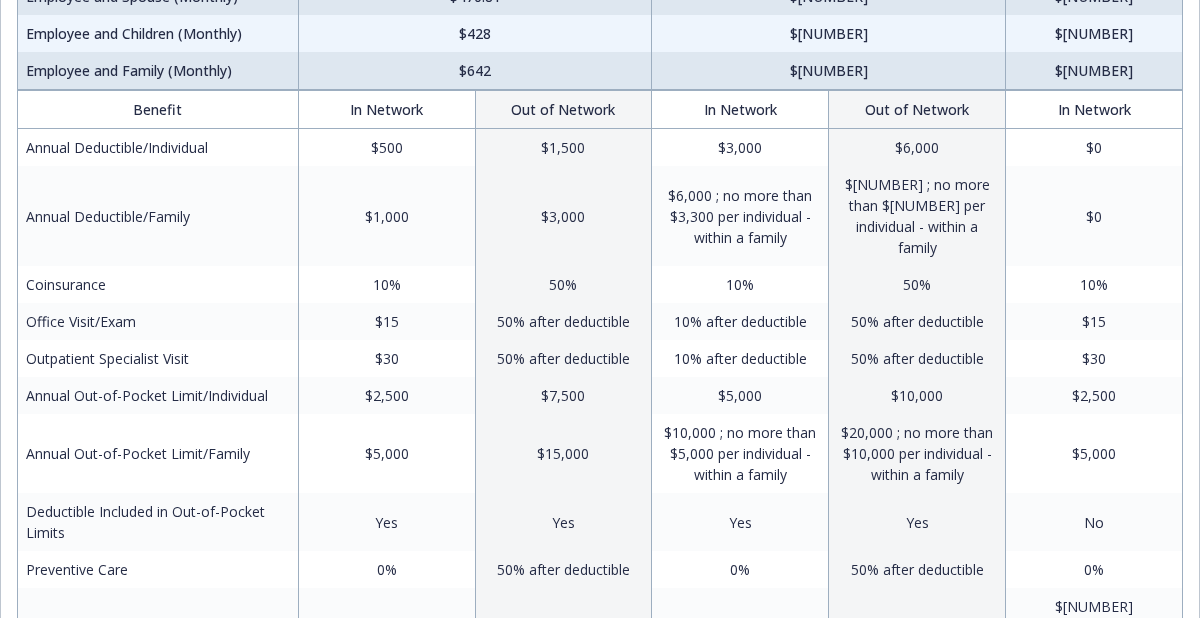click on "$5,000" at bounding box center [740, 395] 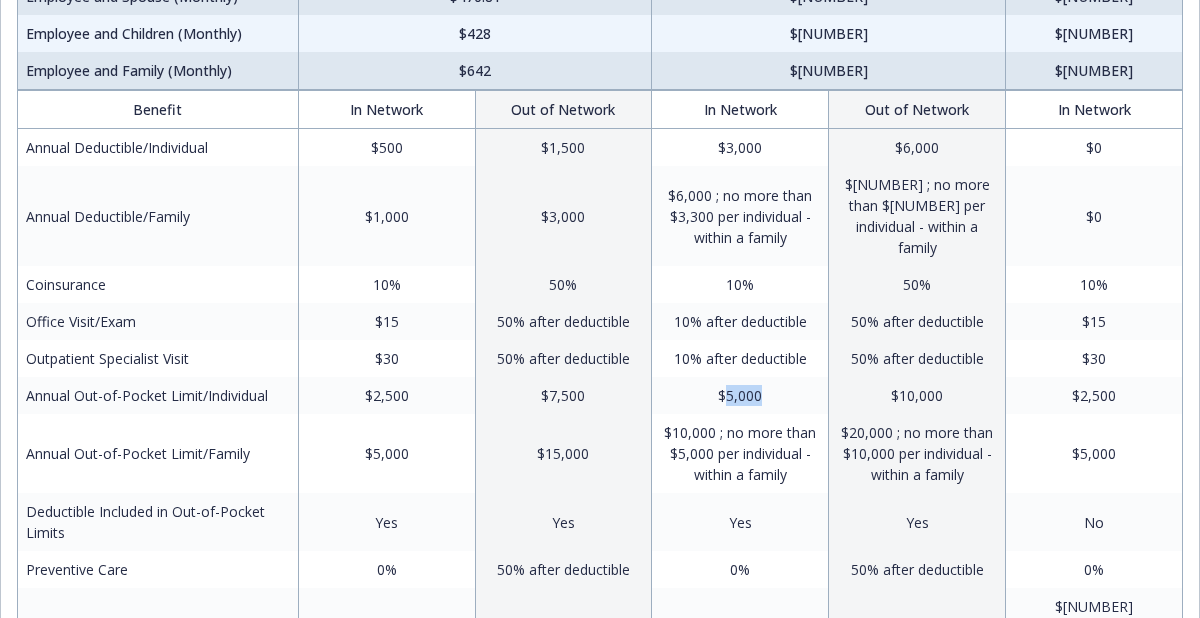 click on "$5,000" at bounding box center [740, 395] 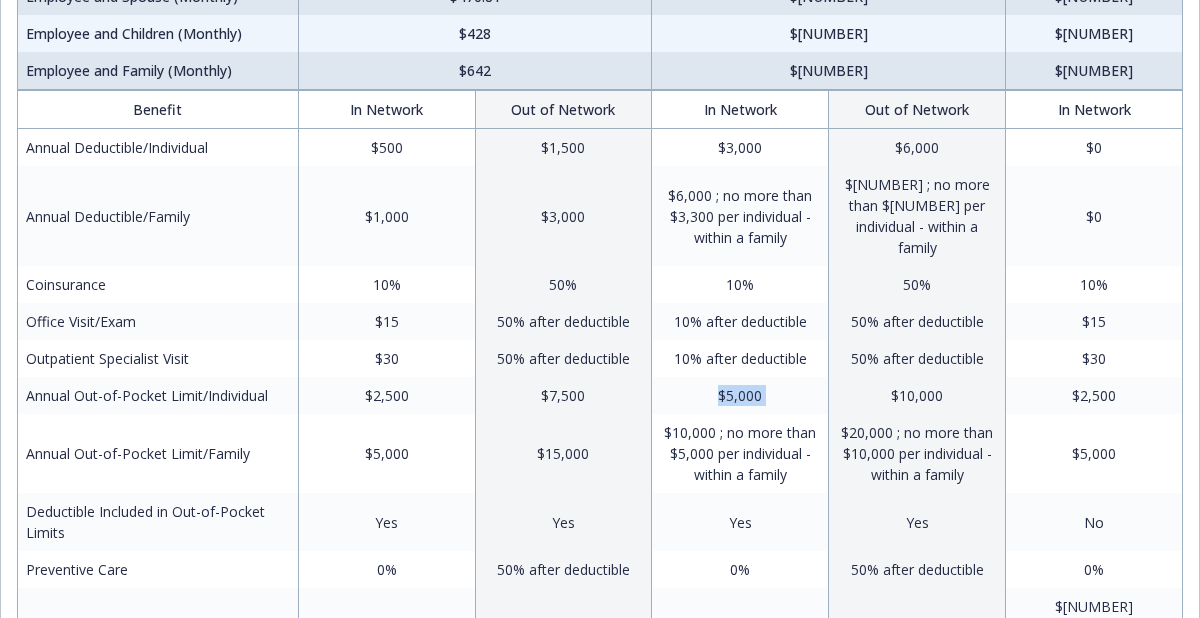 click on "$5,000" at bounding box center (740, 395) 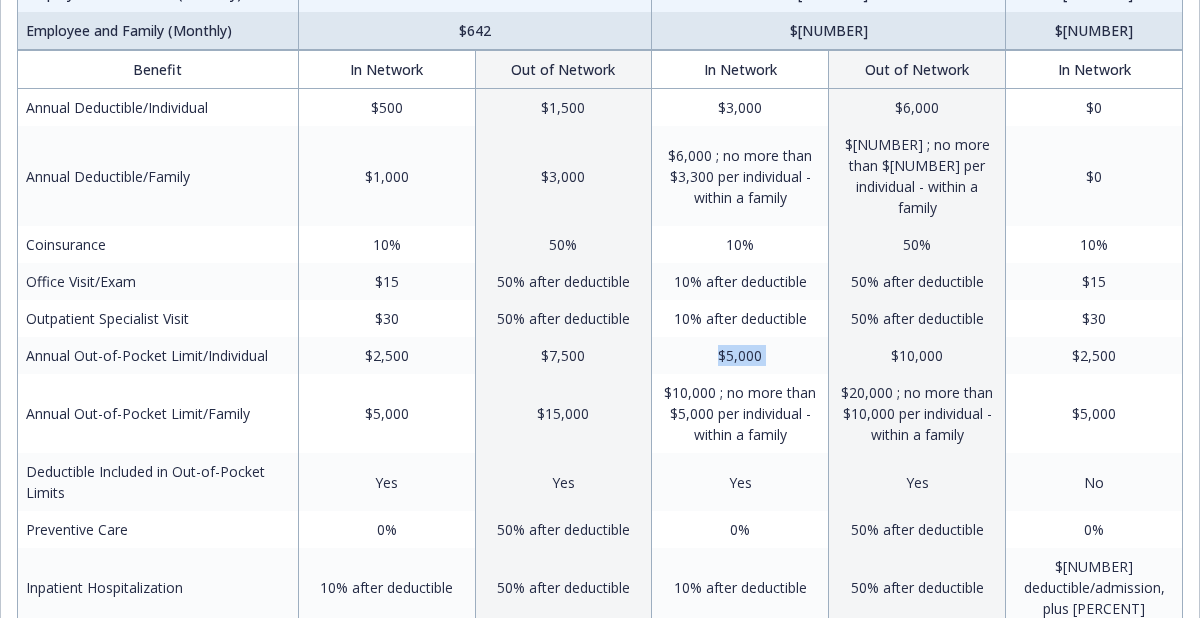 scroll, scrollTop: 338, scrollLeft: 0, axis: vertical 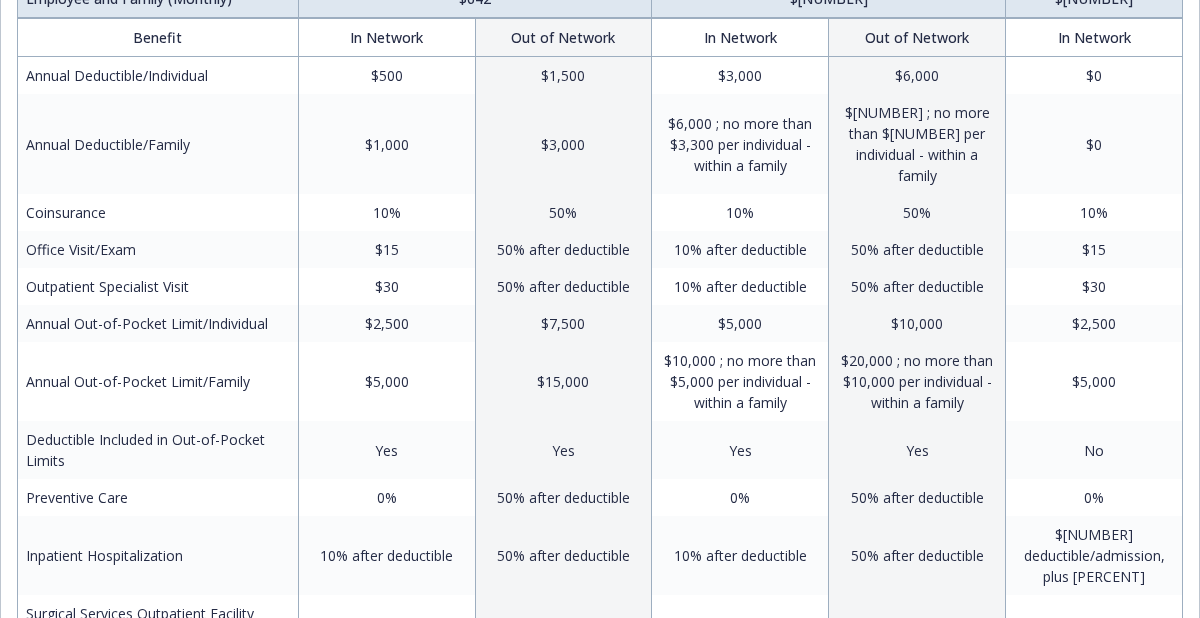 click on "Yes" at bounding box center [740, 450] 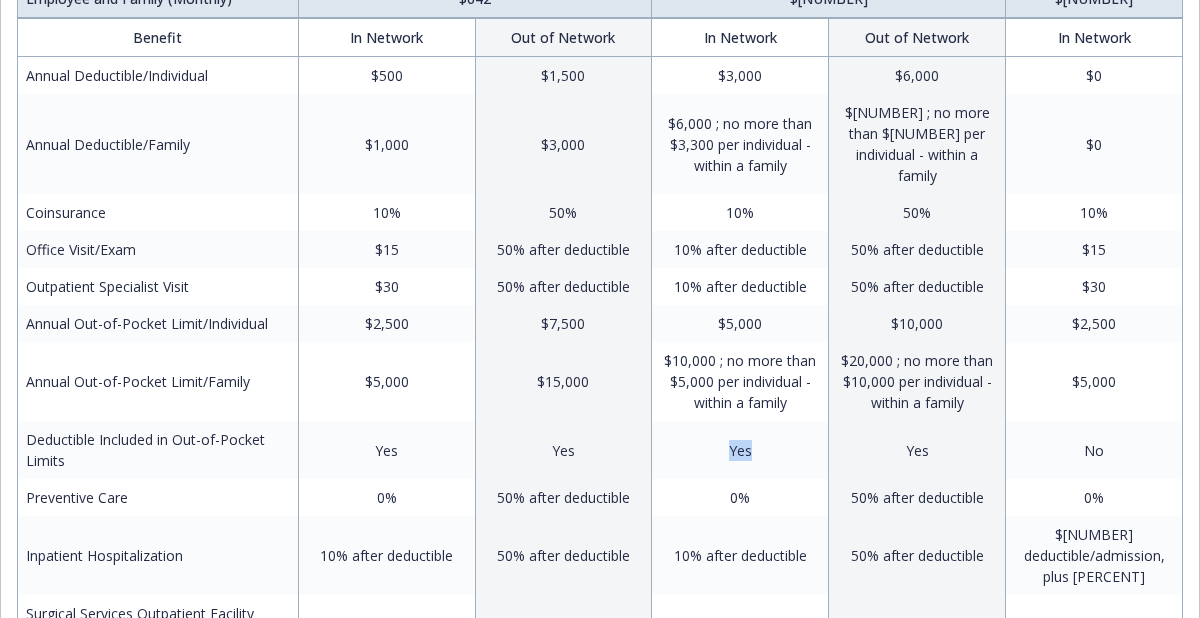 click on "Yes" at bounding box center [740, 450] 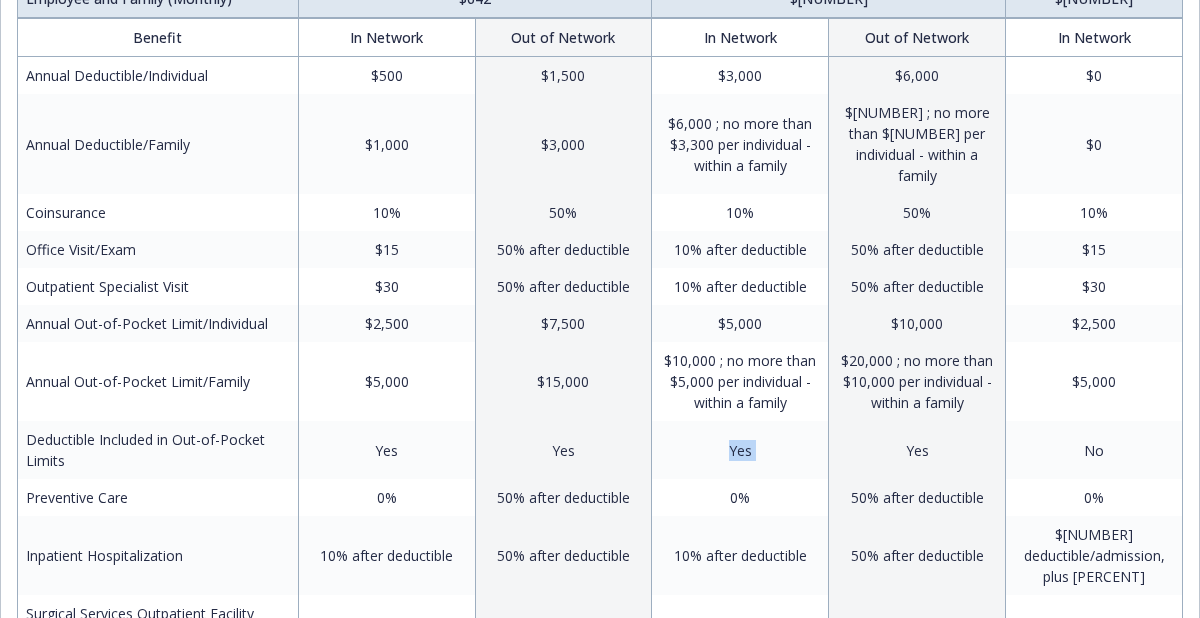 click on "Yes" at bounding box center [740, 450] 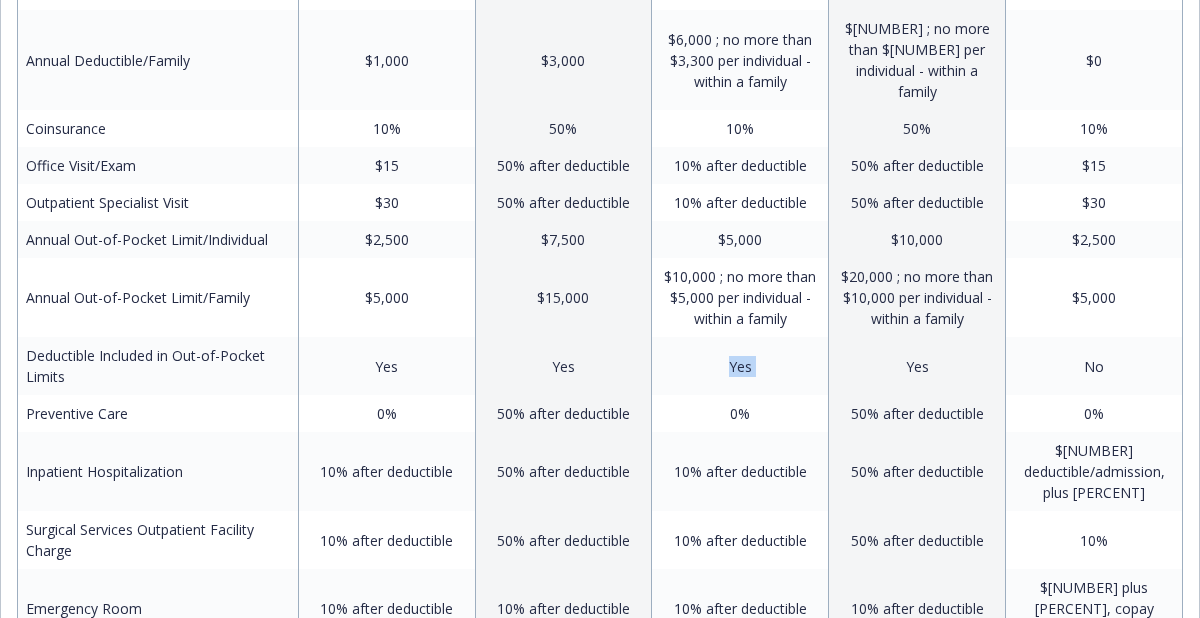 scroll, scrollTop: 433, scrollLeft: 0, axis: vertical 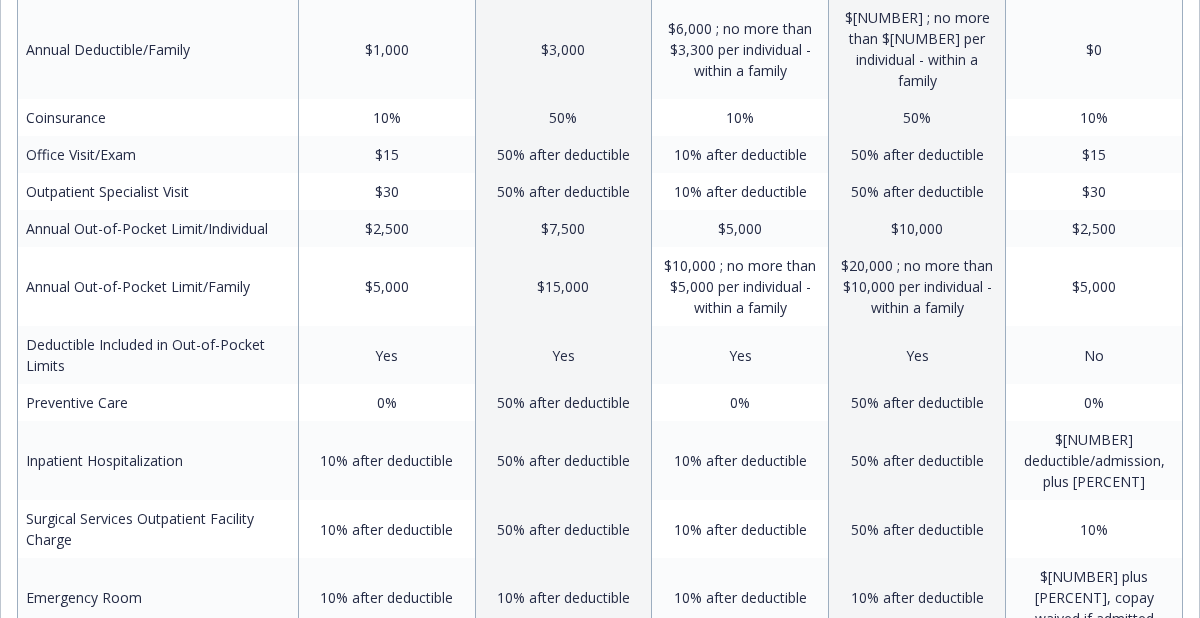 click on "0%" at bounding box center (740, 402) 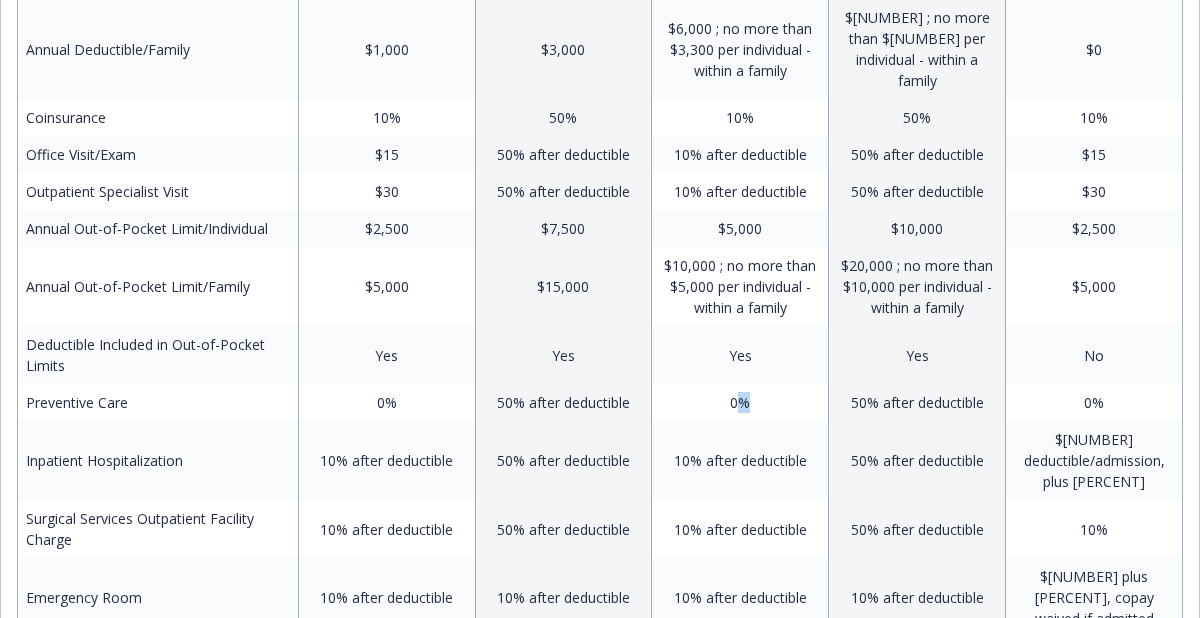 click on "0%" at bounding box center (740, 402) 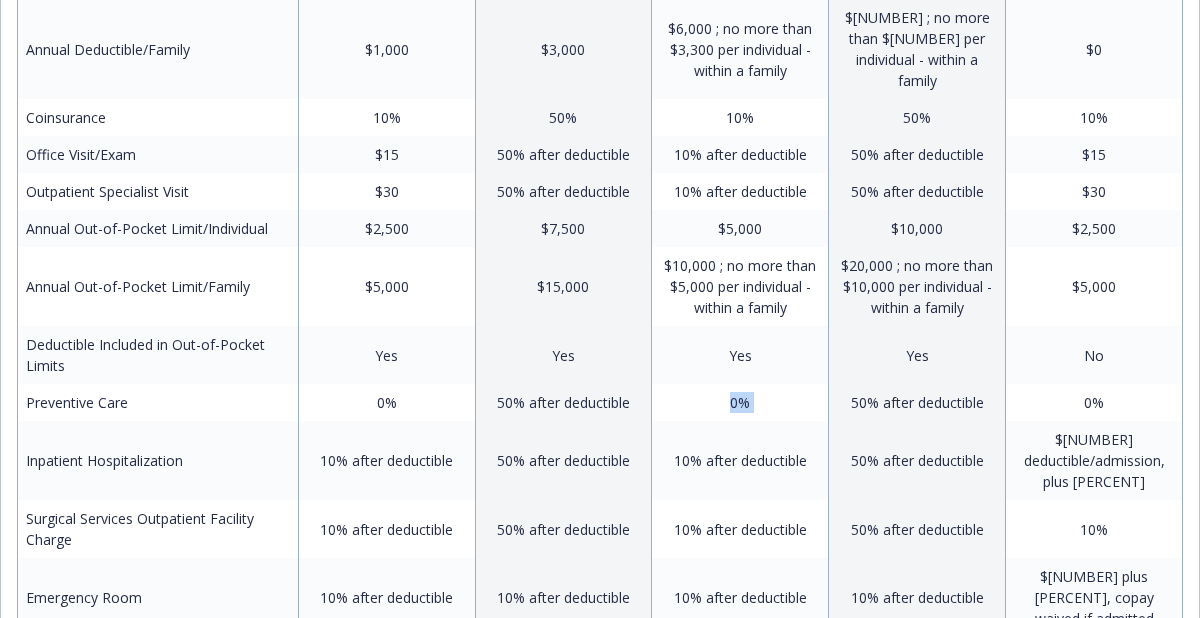 click on "0%" at bounding box center (740, 402) 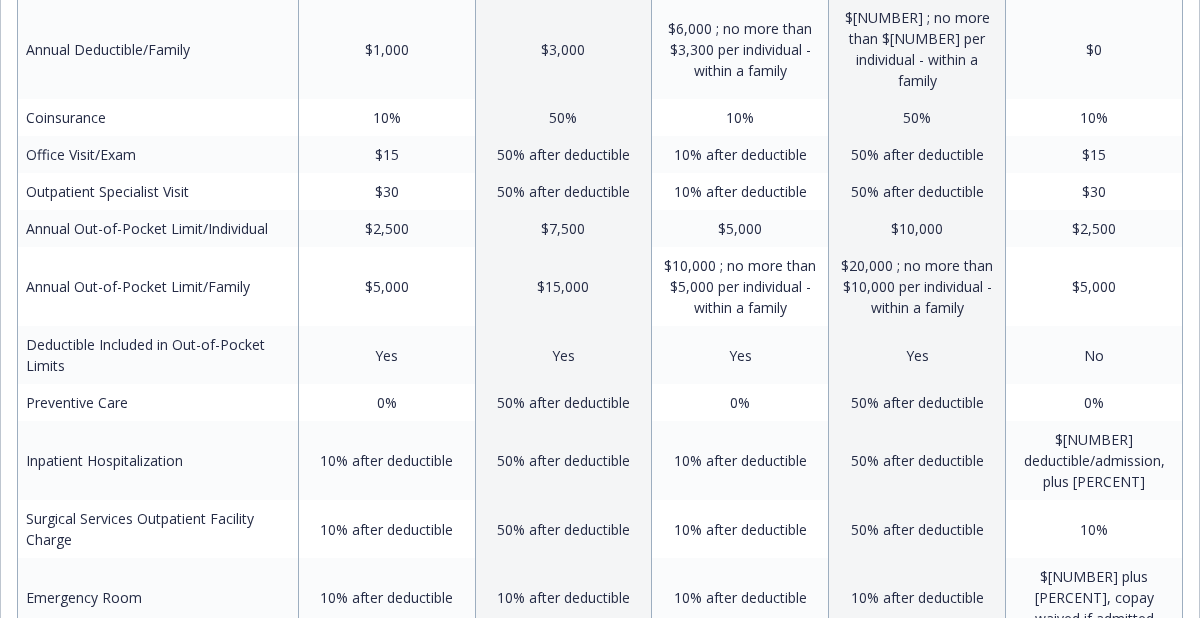 click on "10% after deductible" at bounding box center [740, 460] 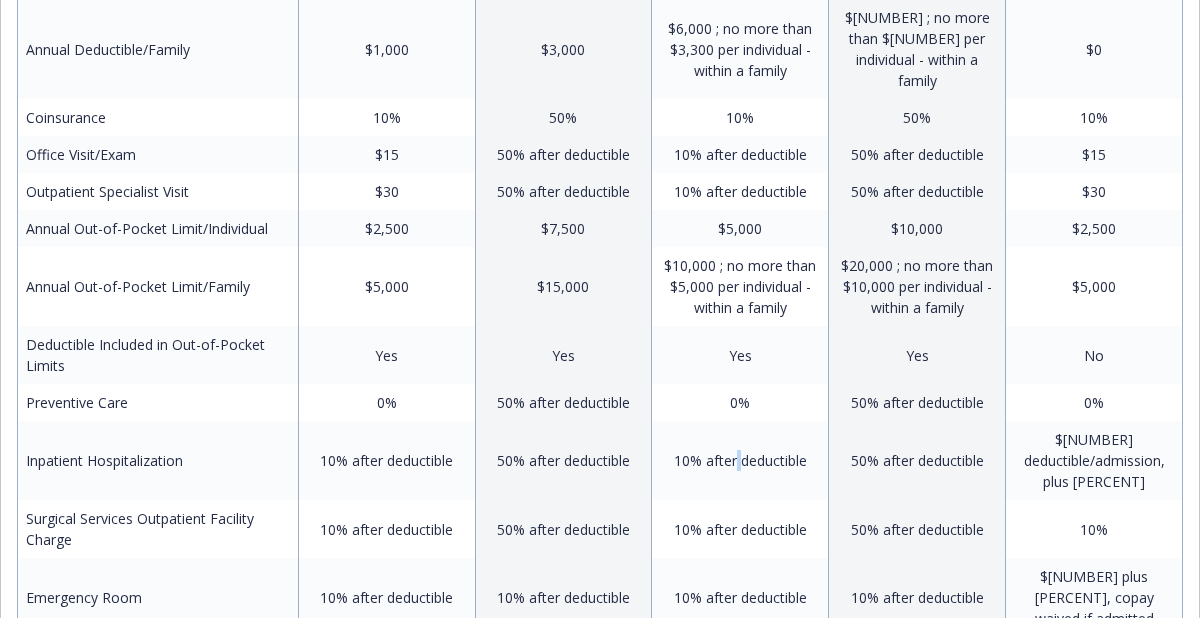 click on "10% after deductible" at bounding box center [740, 460] 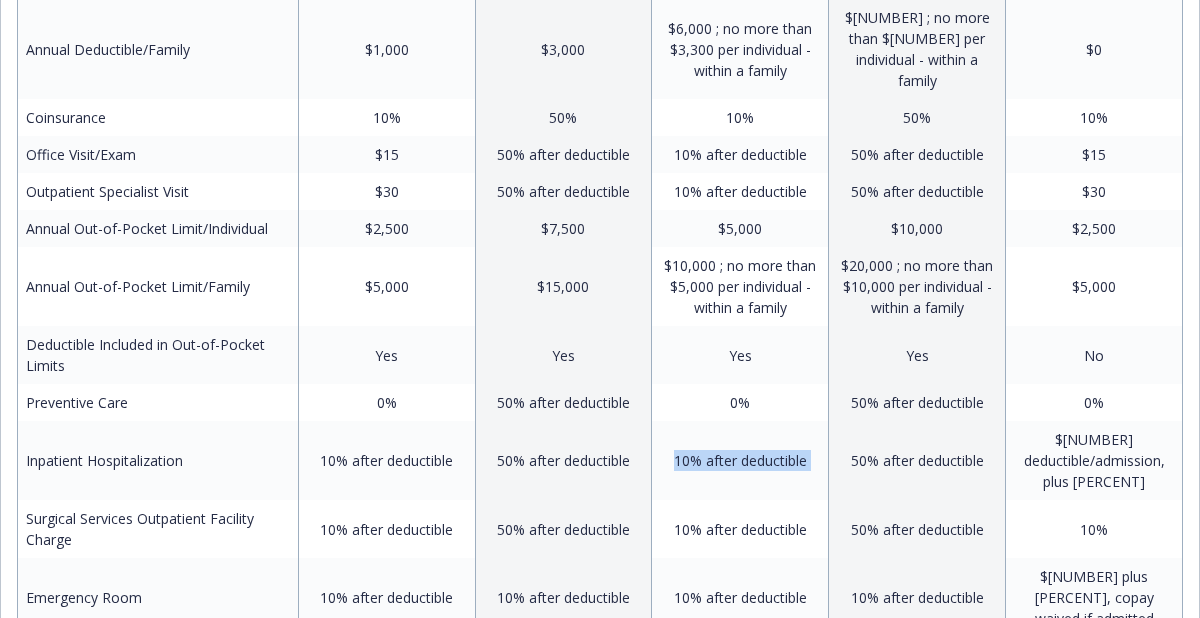 click on "10% after deductible" at bounding box center (740, 460) 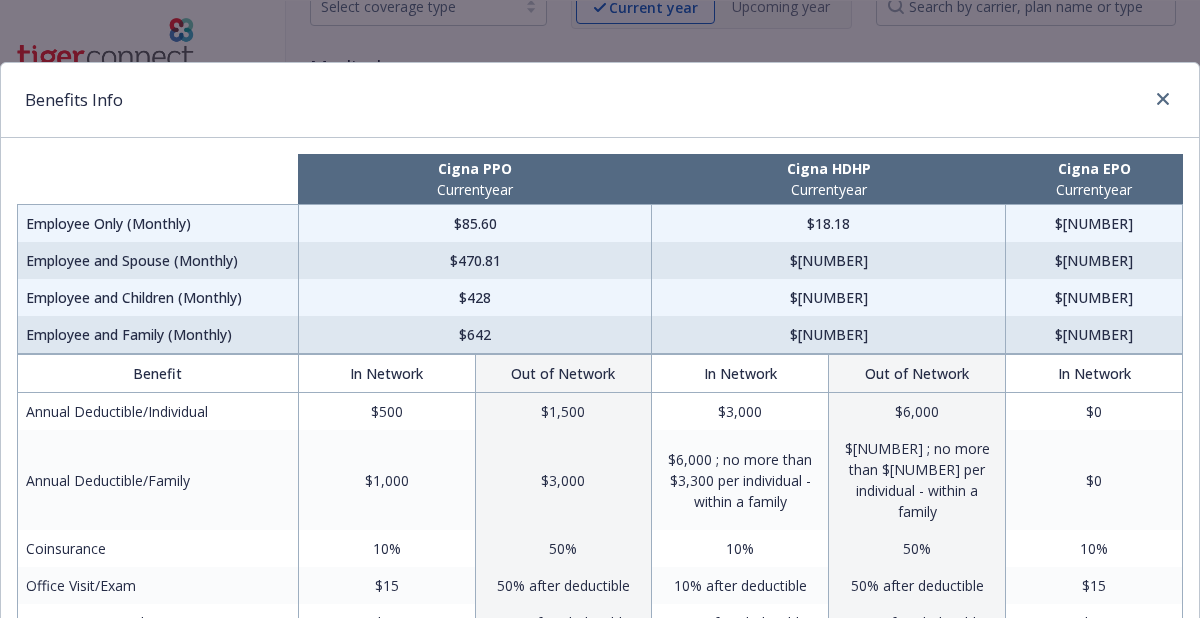 scroll, scrollTop: 0, scrollLeft: 0, axis: both 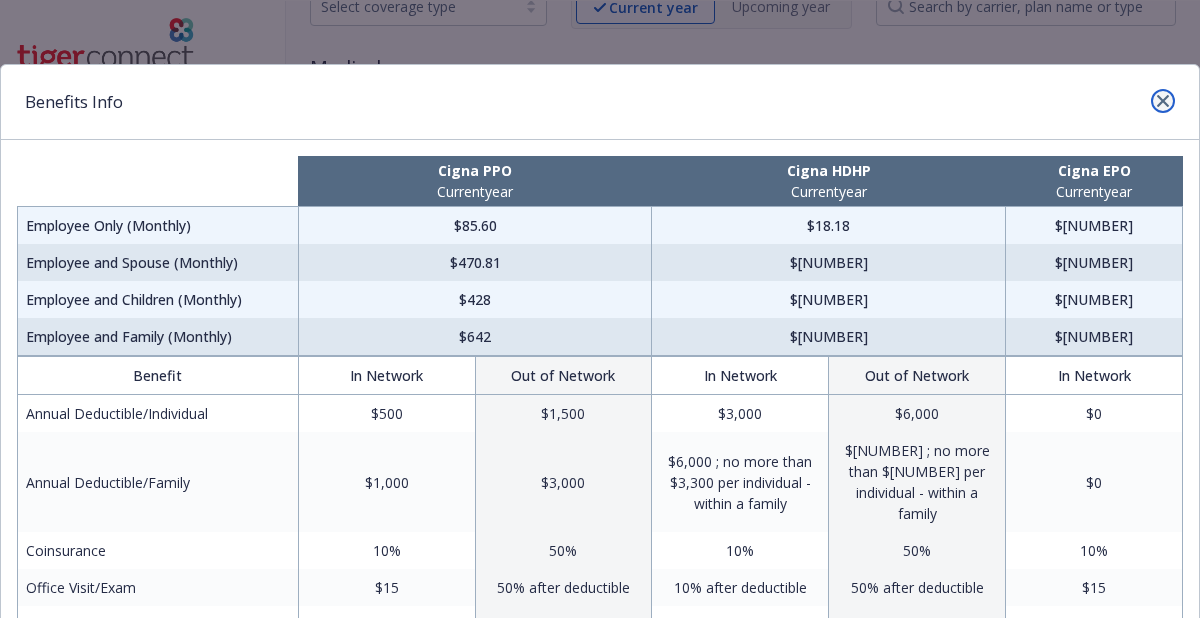 click 